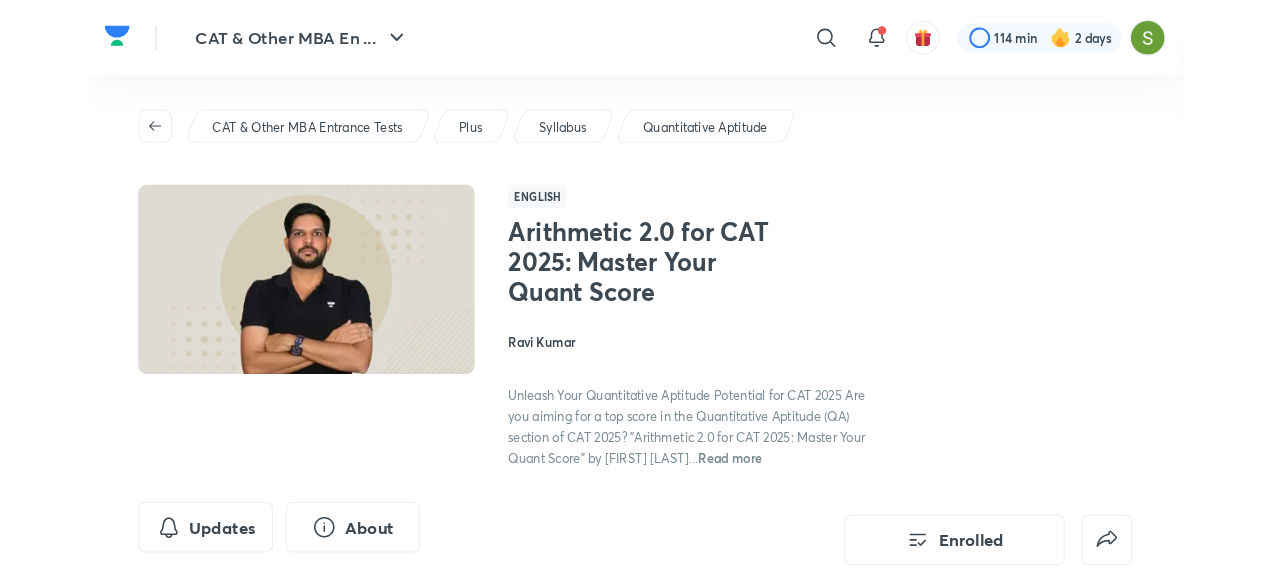 scroll, scrollTop: 0, scrollLeft: 0, axis: both 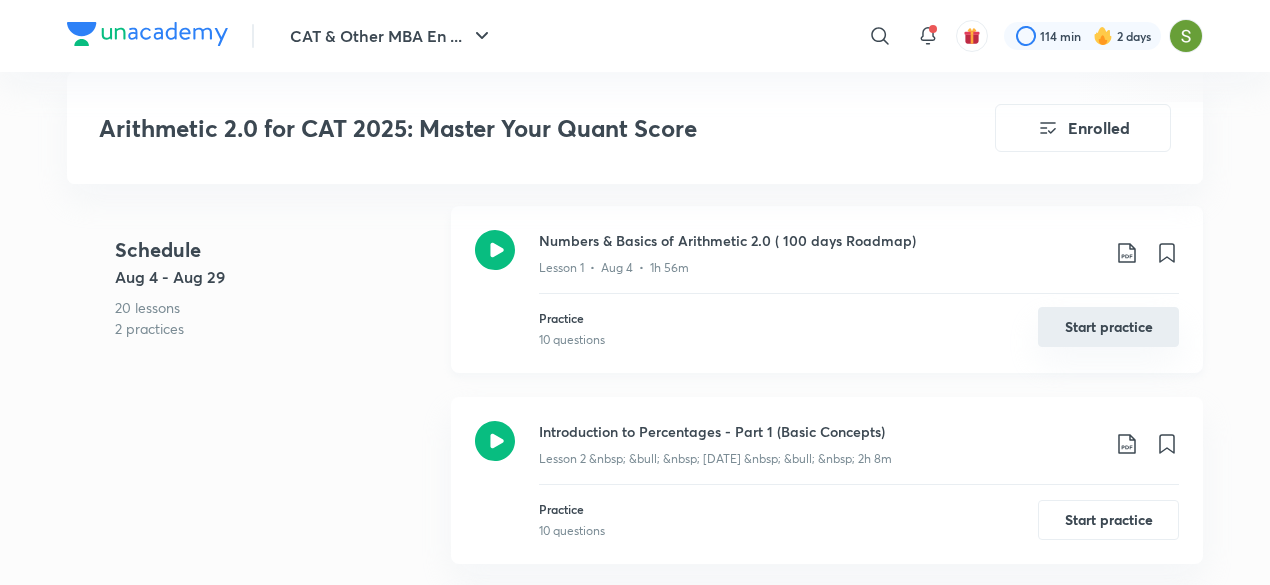 click on "Start practice" at bounding box center [1108, 327] 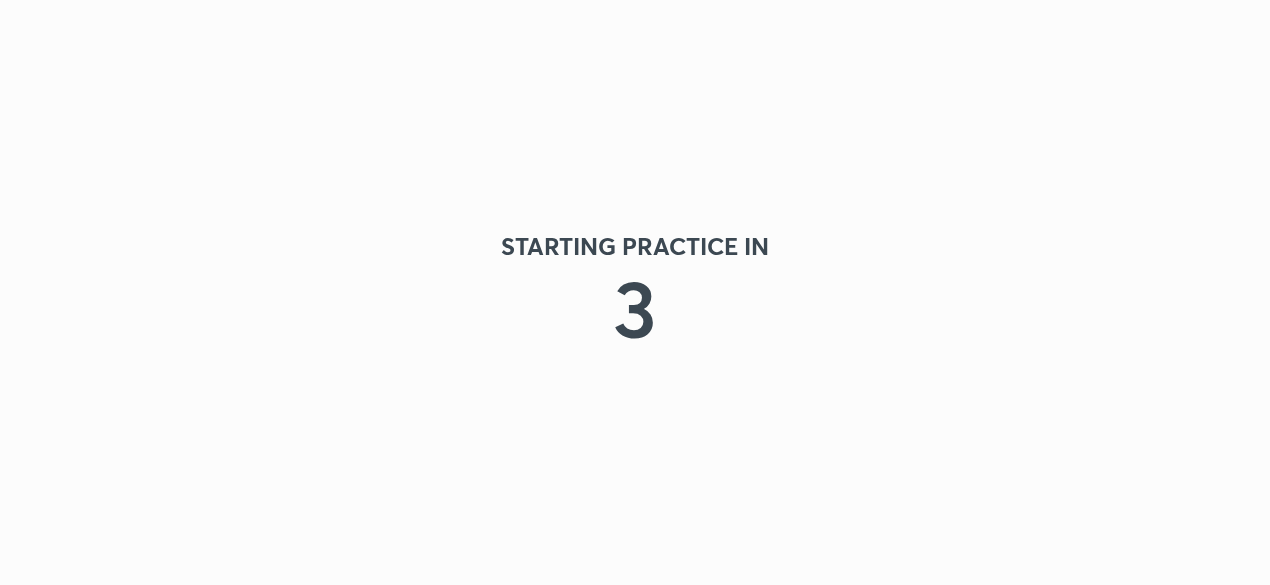 scroll, scrollTop: 0, scrollLeft: 0, axis: both 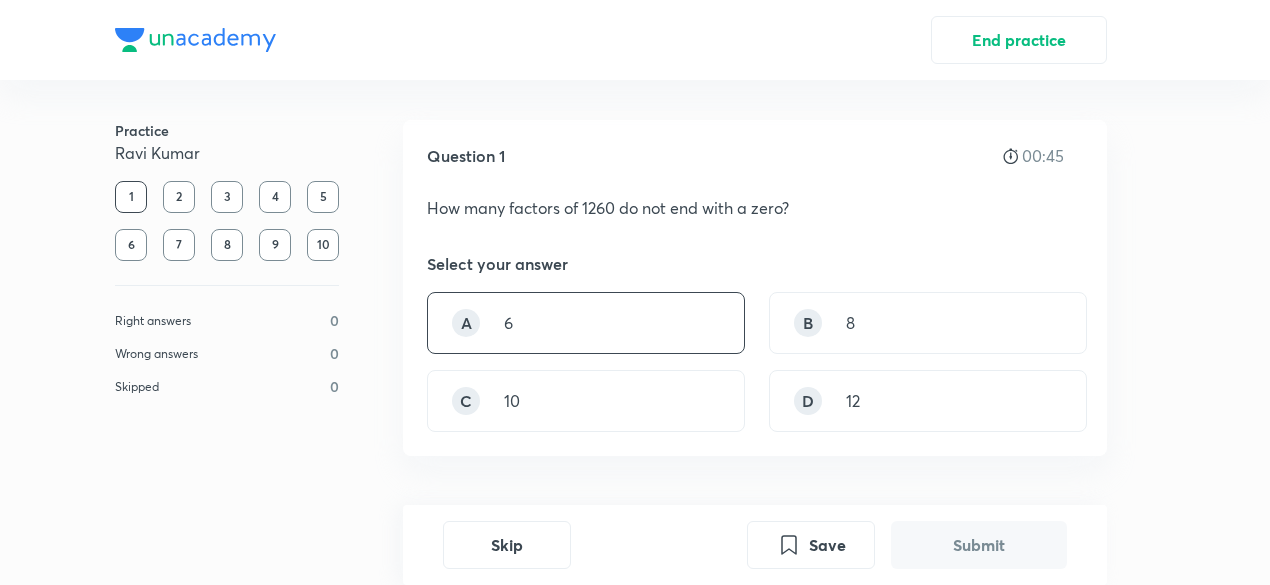 click on "A 6" at bounding box center [586, 323] 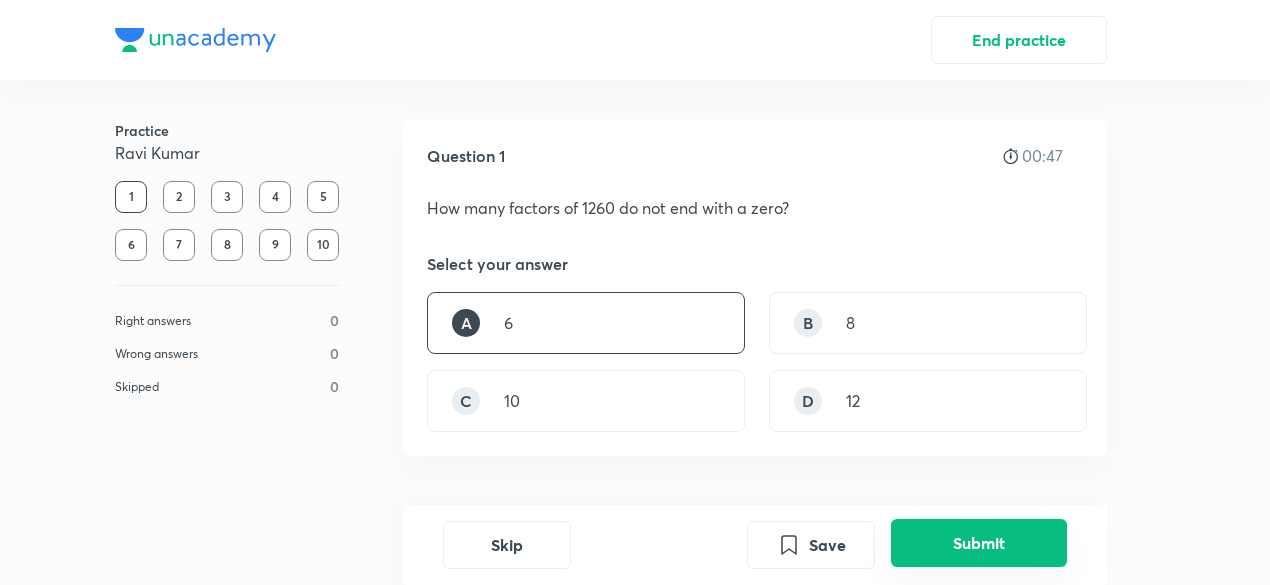 click on "Submit" at bounding box center [979, 543] 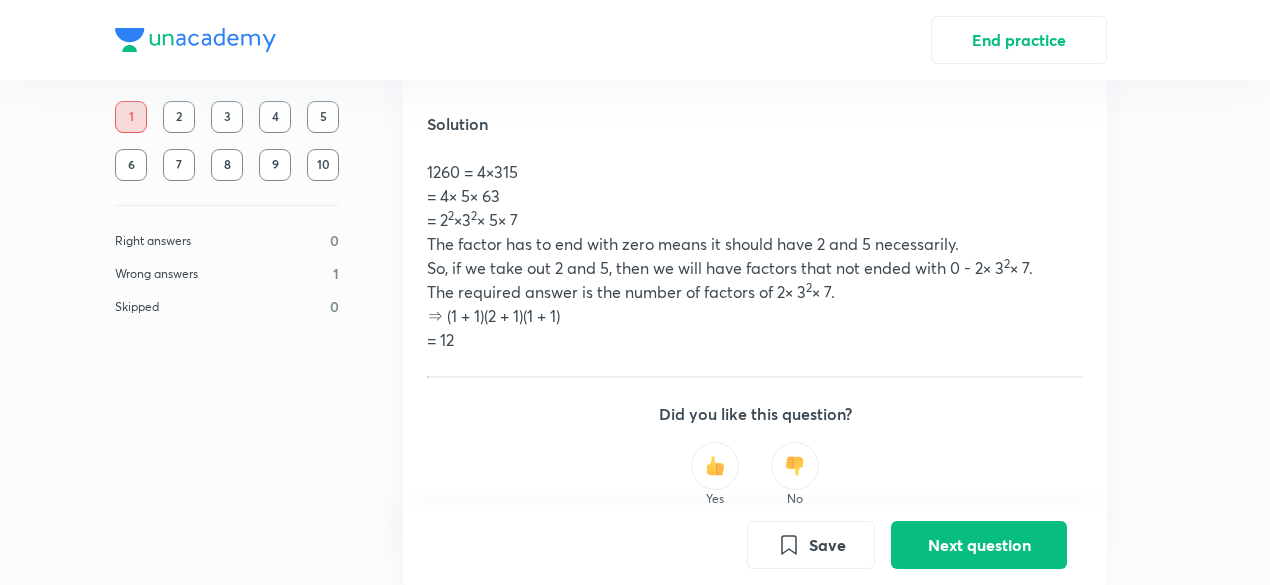 scroll, scrollTop: 582, scrollLeft: 0, axis: vertical 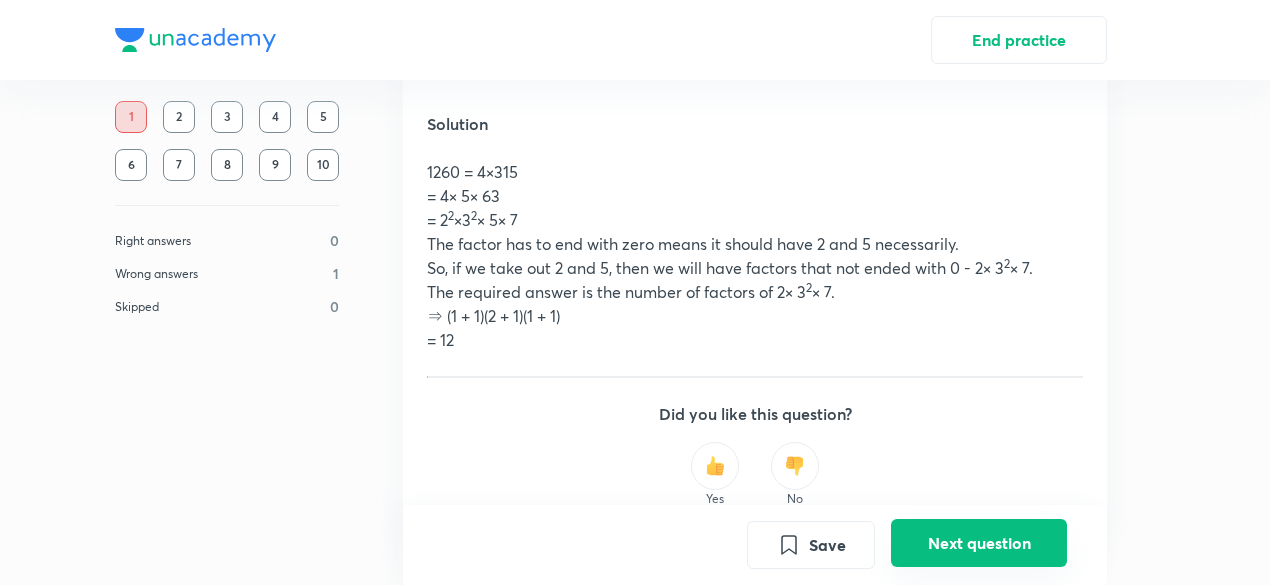 click on "Next question" at bounding box center (979, 543) 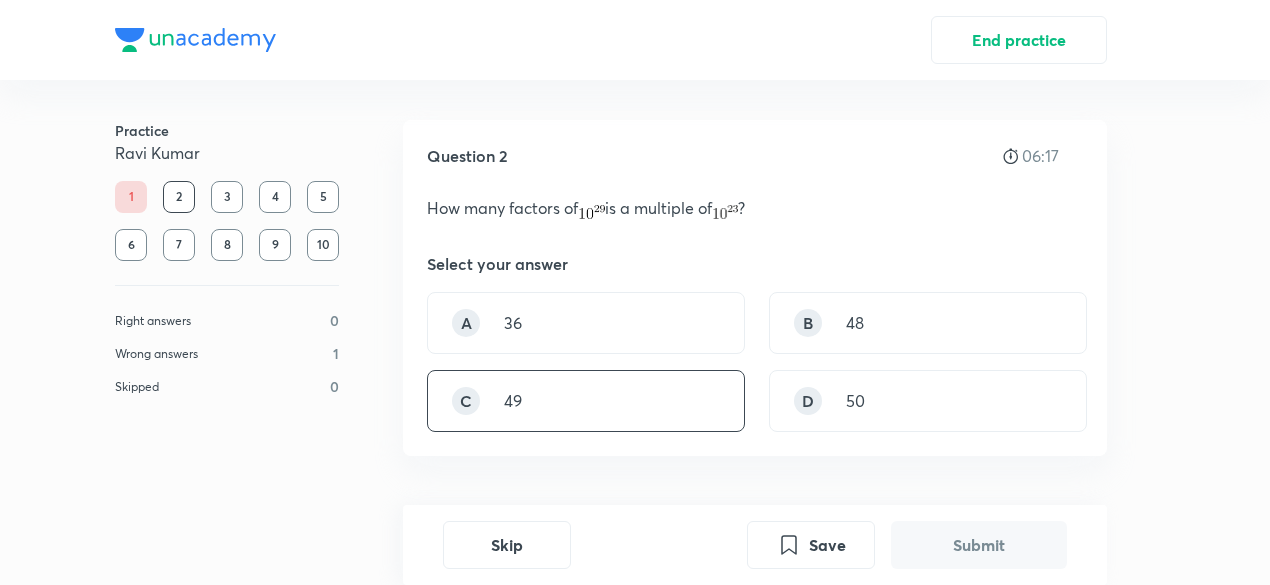 click on "C 49" at bounding box center [586, 401] 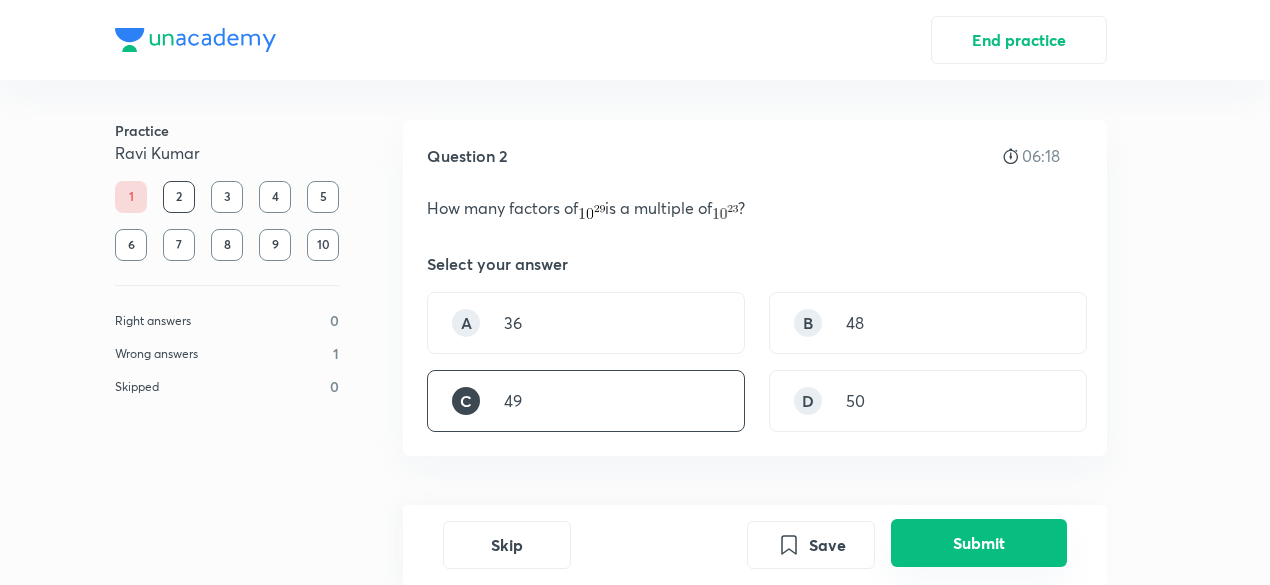 click on "Submit" at bounding box center [979, 543] 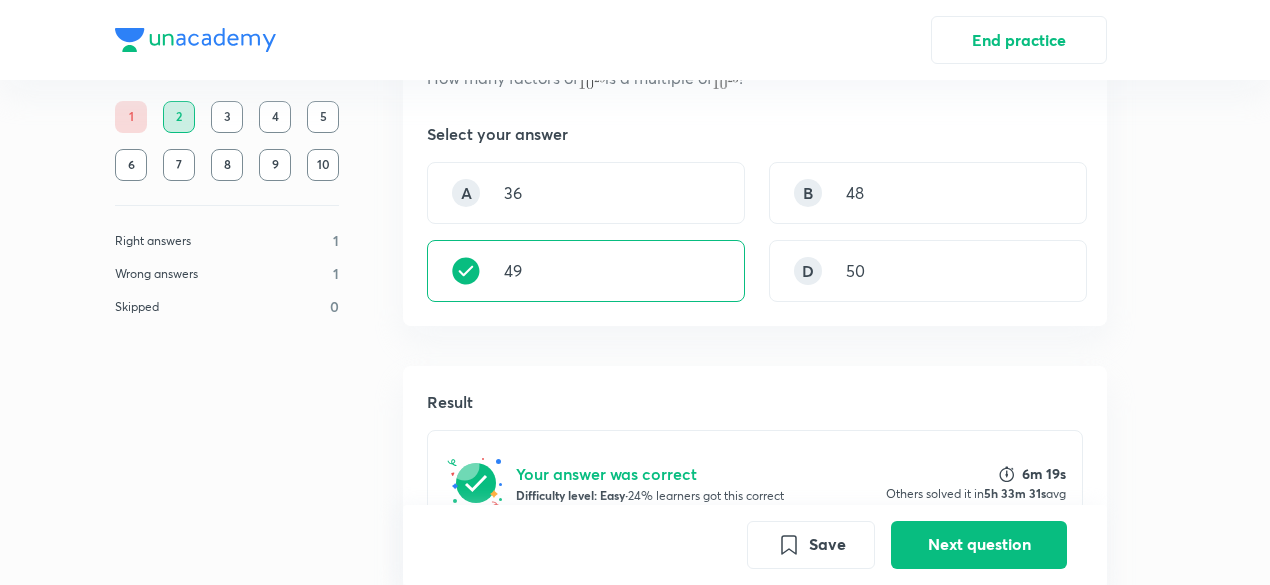 scroll, scrollTop: 0, scrollLeft: 0, axis: both 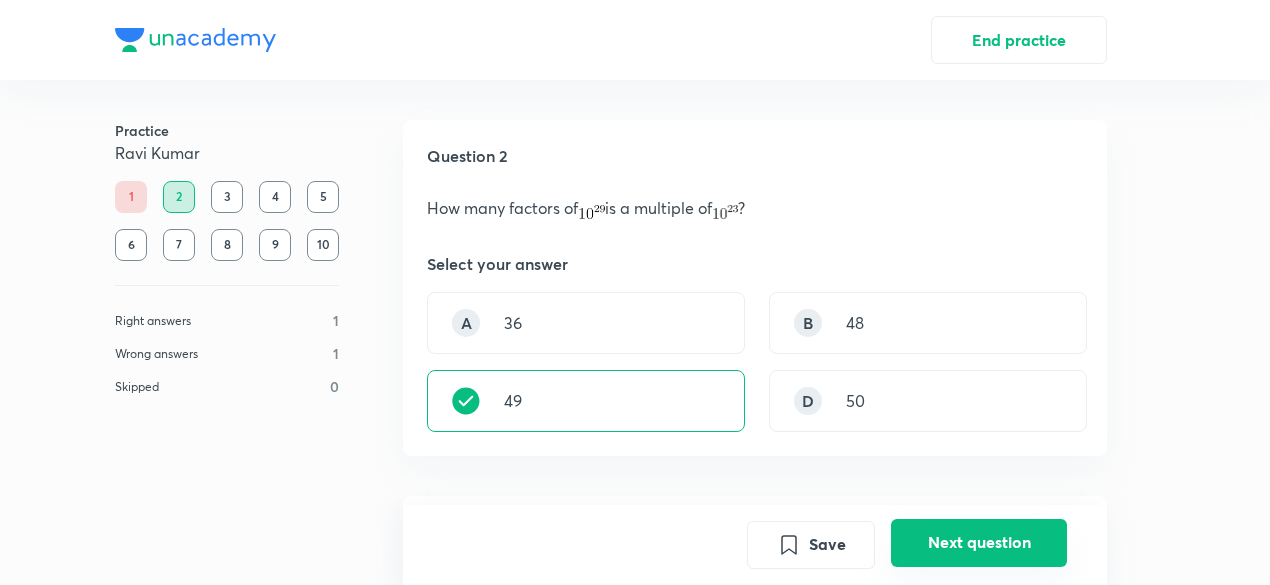 click on "Next question" at bounding box center (979, 543) 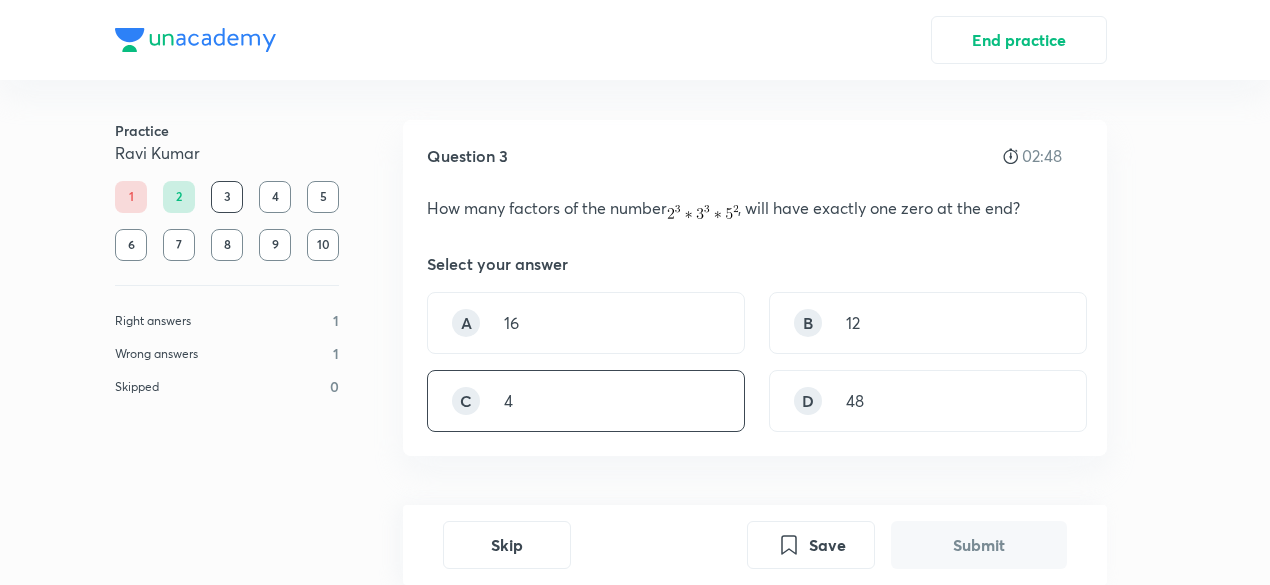 click on "C 4" at bounding box center [586, 401] 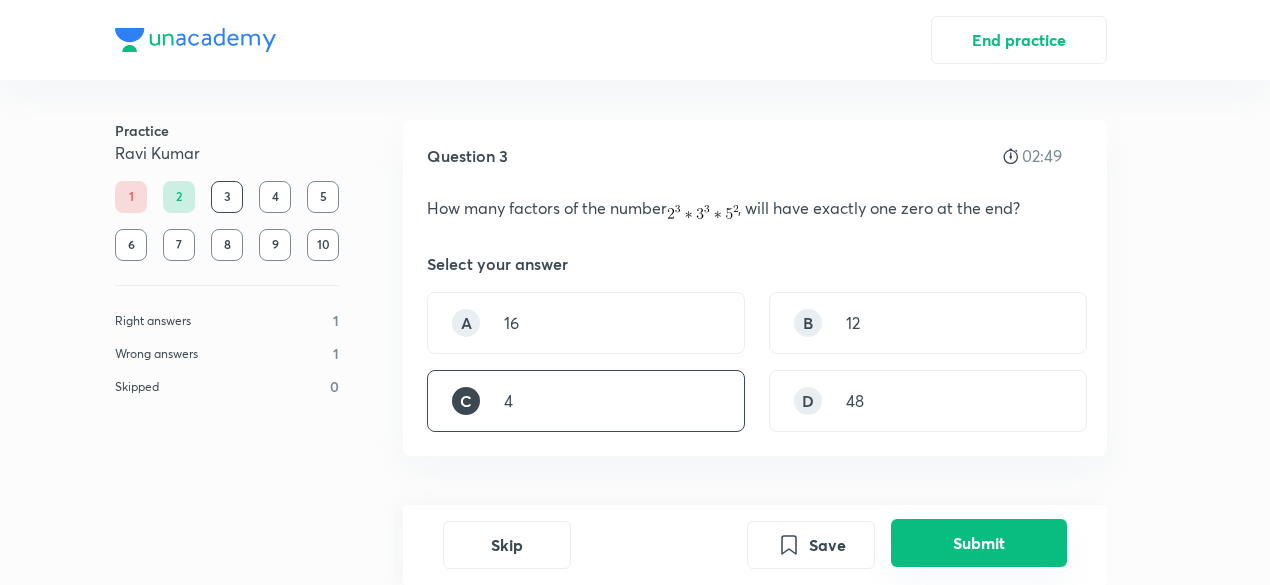 click on "Submit" at bounding box center (979, 543) 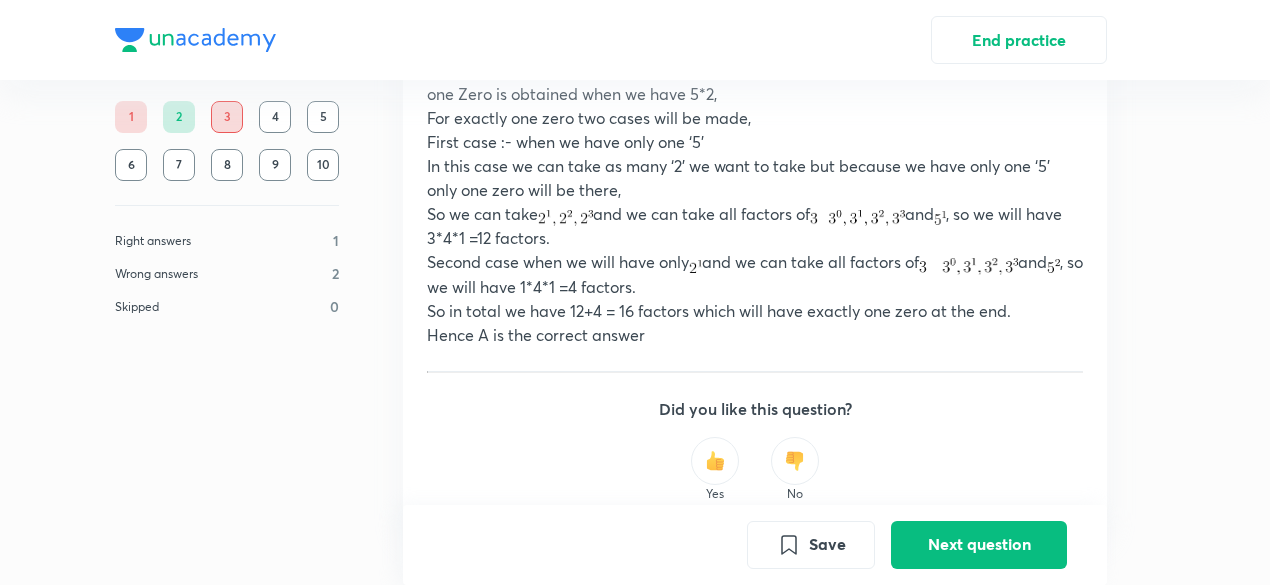 scroll, scrollTop: 666, scrollLeft: 0, axis: vertical 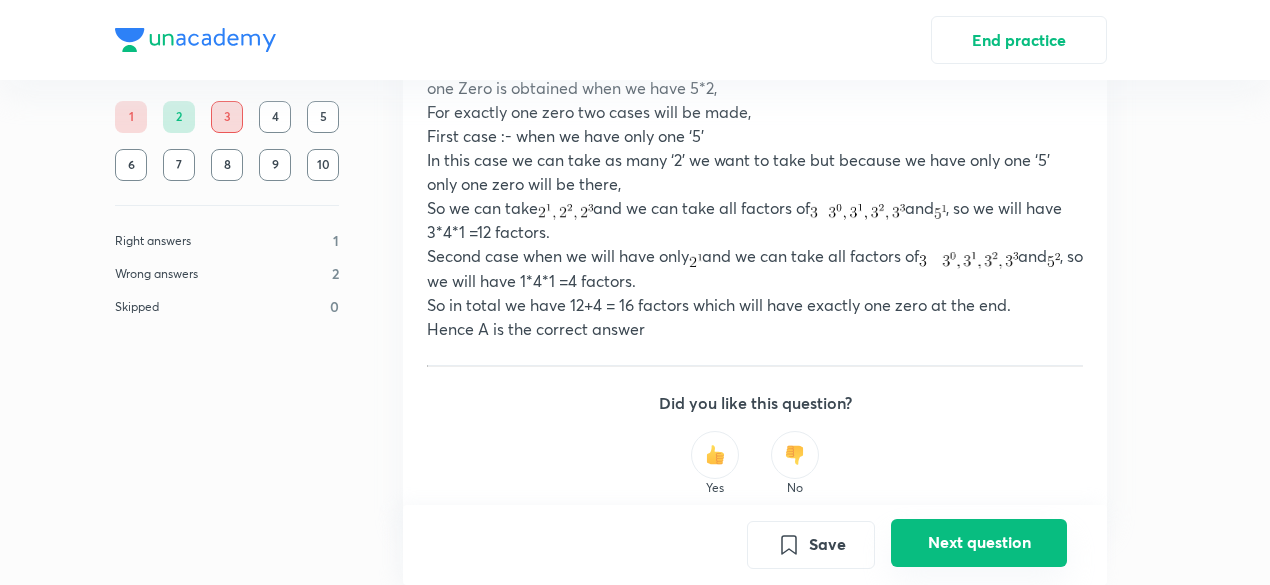 click on "Next question" at bounding box center (979, 543) 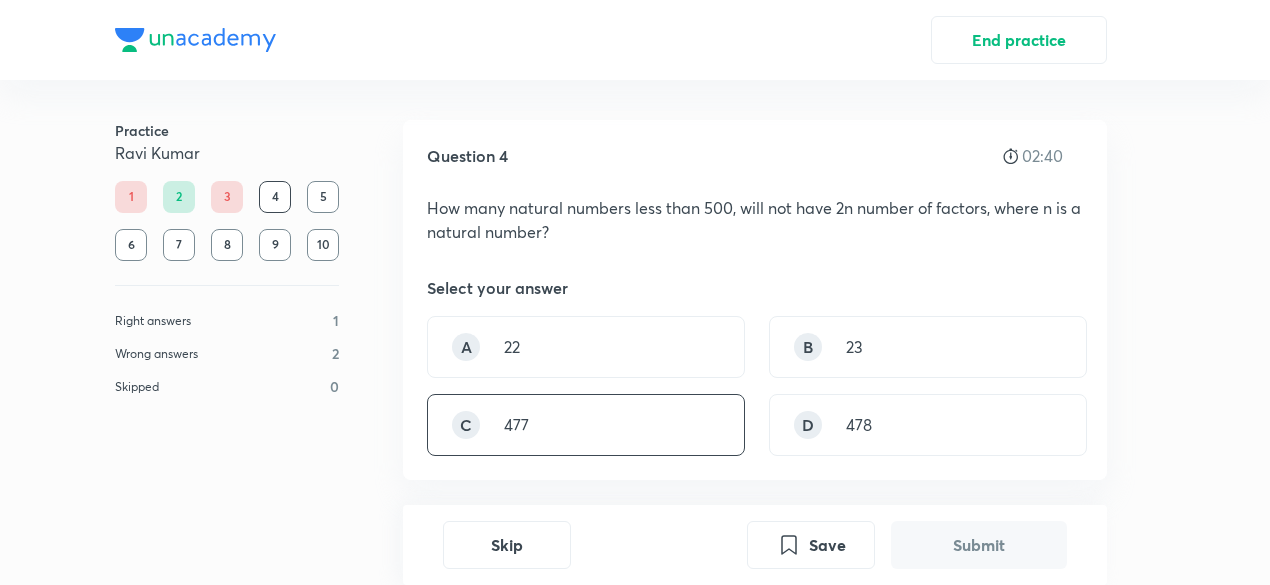 click on "C 477" at bounding box center (586, 425) 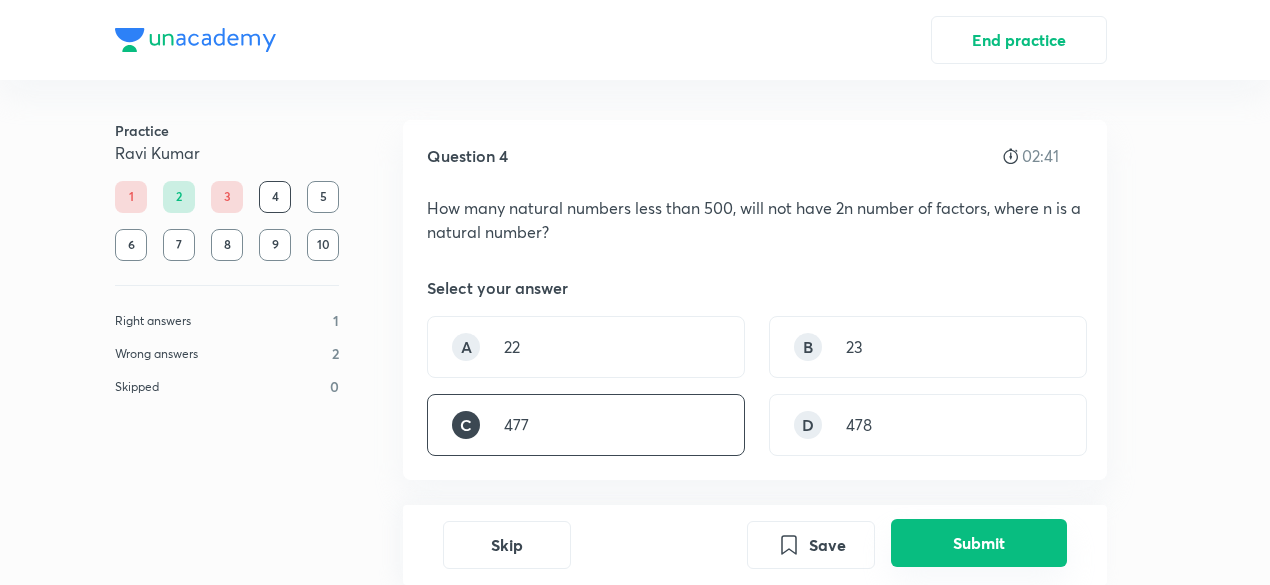 click on "Submit" at bounding box center [979, 543] 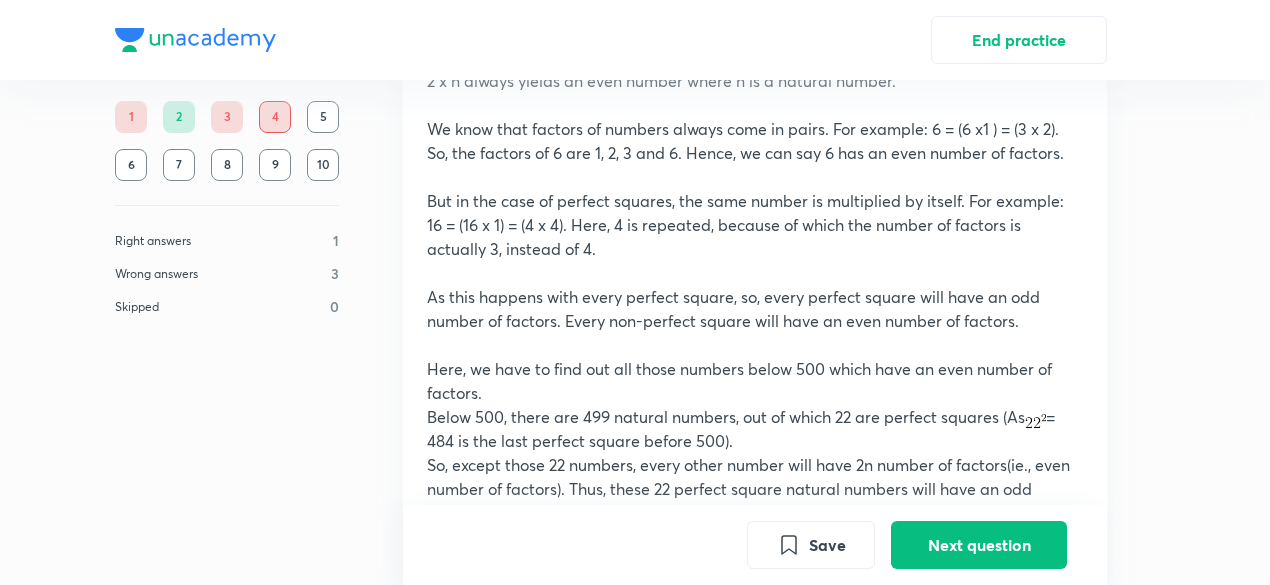 scroll, scrollTop: 765, scrollLeft: 0, axis: vertical 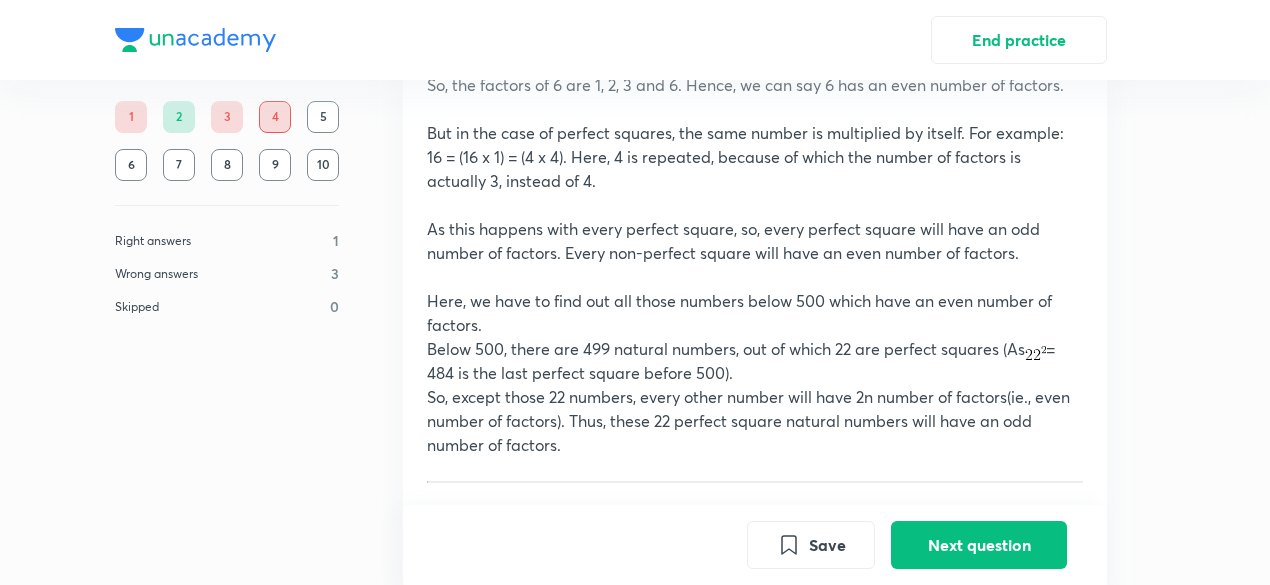 click on "So, except those 22 numbers, every other number will have 2n number of factors(ie., even number of factors). Thus, these 22 perfect square natural numbers will have an odd number of factors." at bounding box center [755, 421] 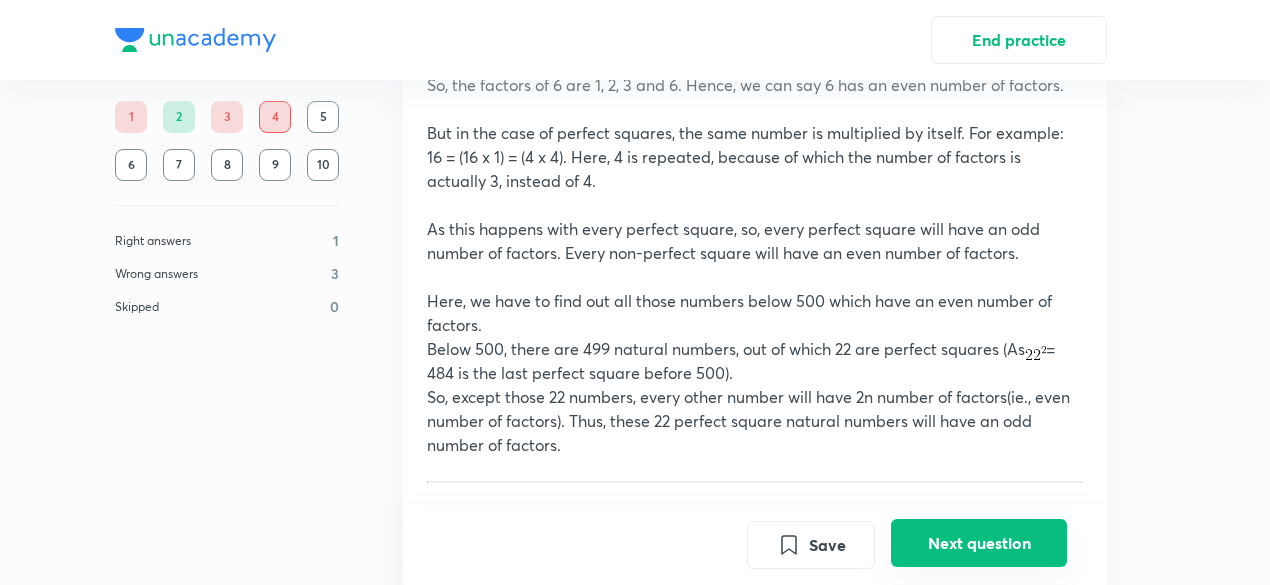 click on "Next question" at bounding box center (979, 543) 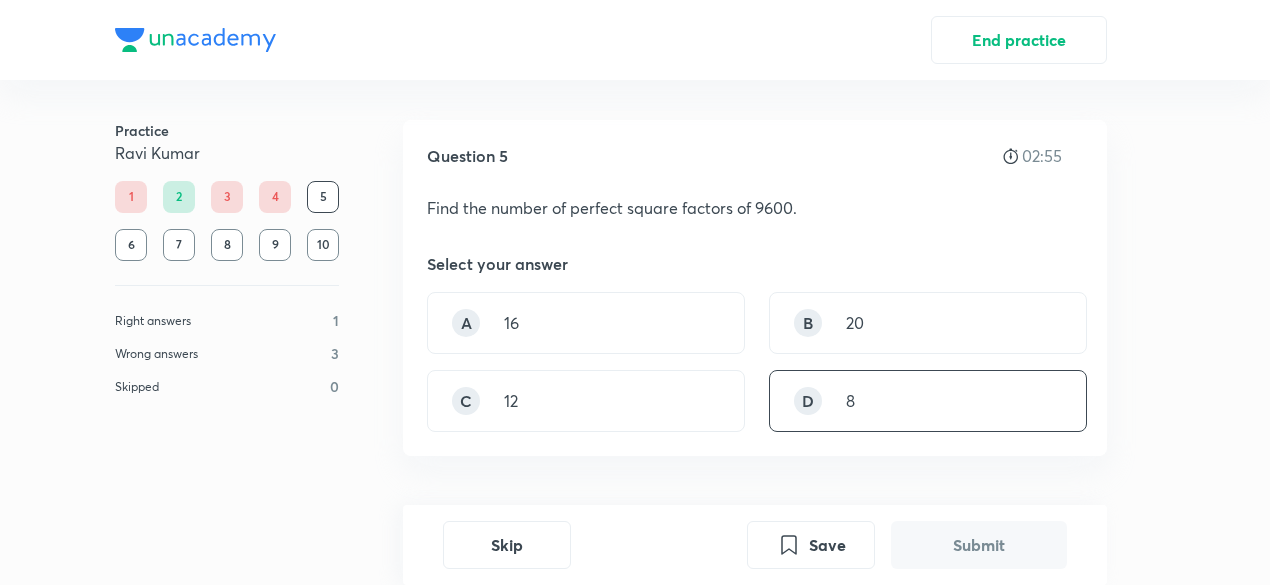 click on "D 8" at bounding box center [928, 401] 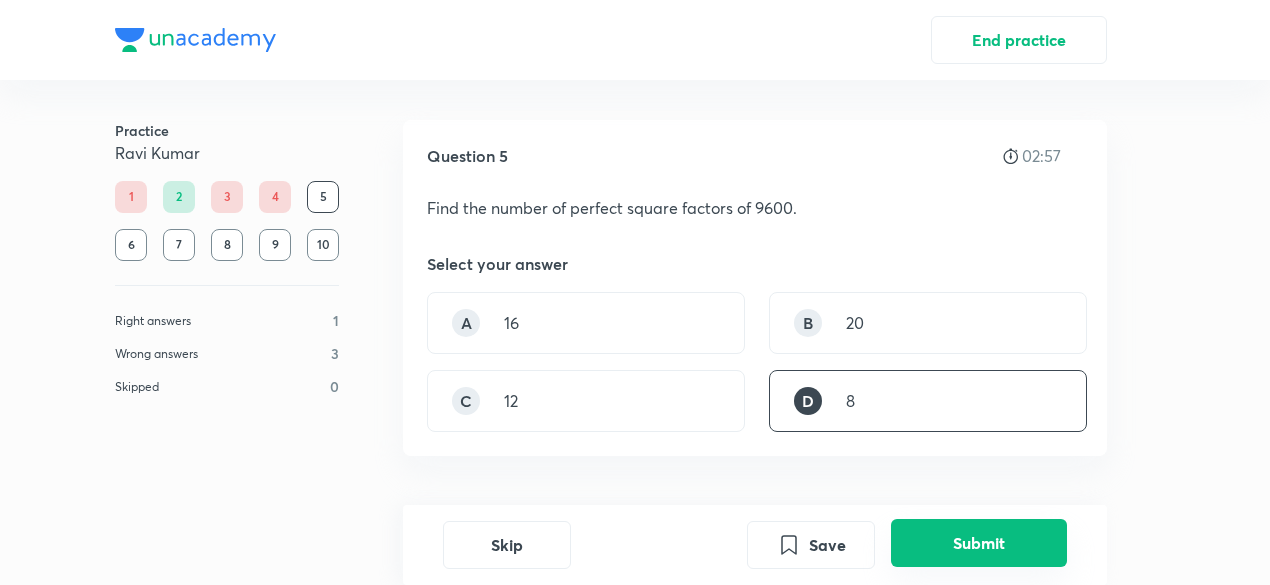 click on "Submit" at bounding box center (979, 543) 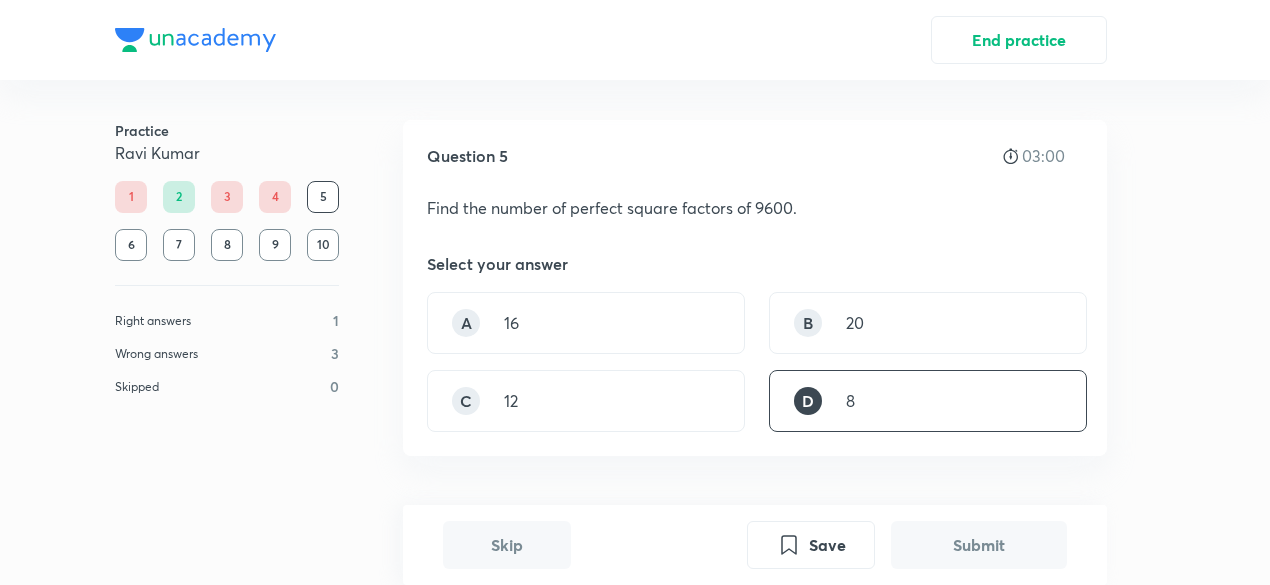 scroll, scrollTop: 494, scrollLeft: 0, axis: vertical 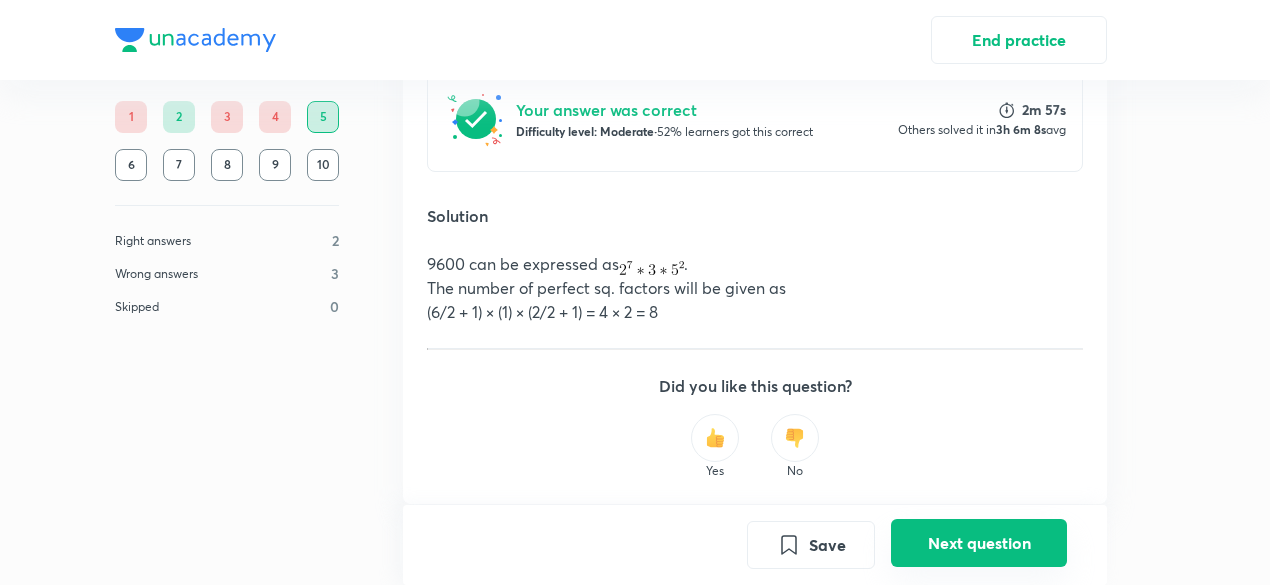 click on "Next question" at bounding box center [979, 543] 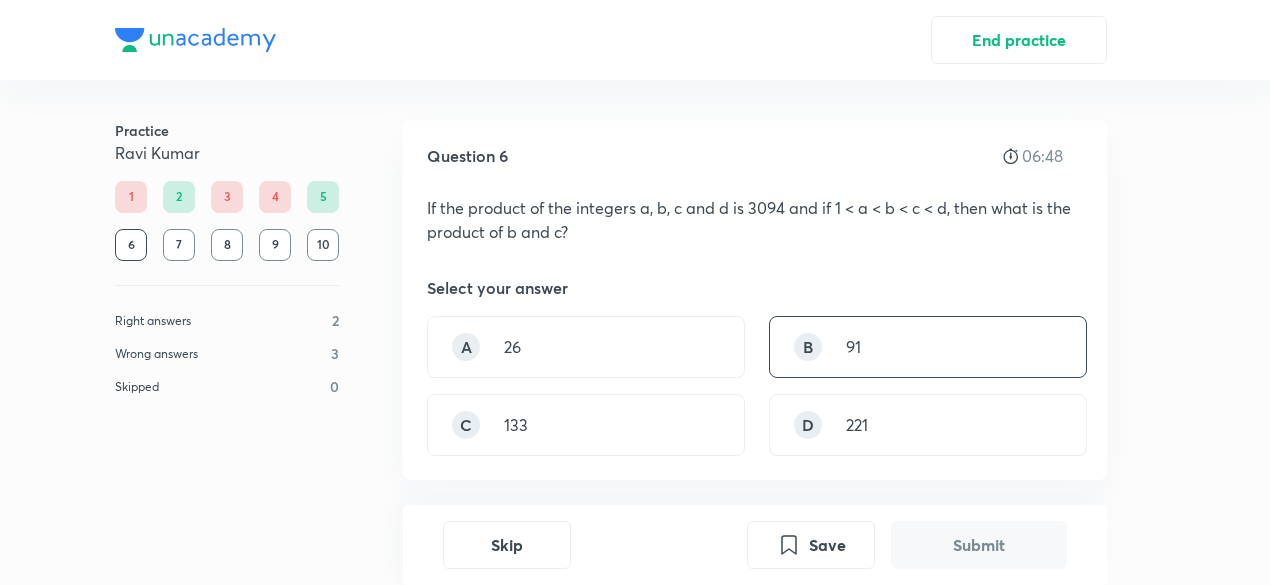 click on "B 91" at bounding box center [928, 347] 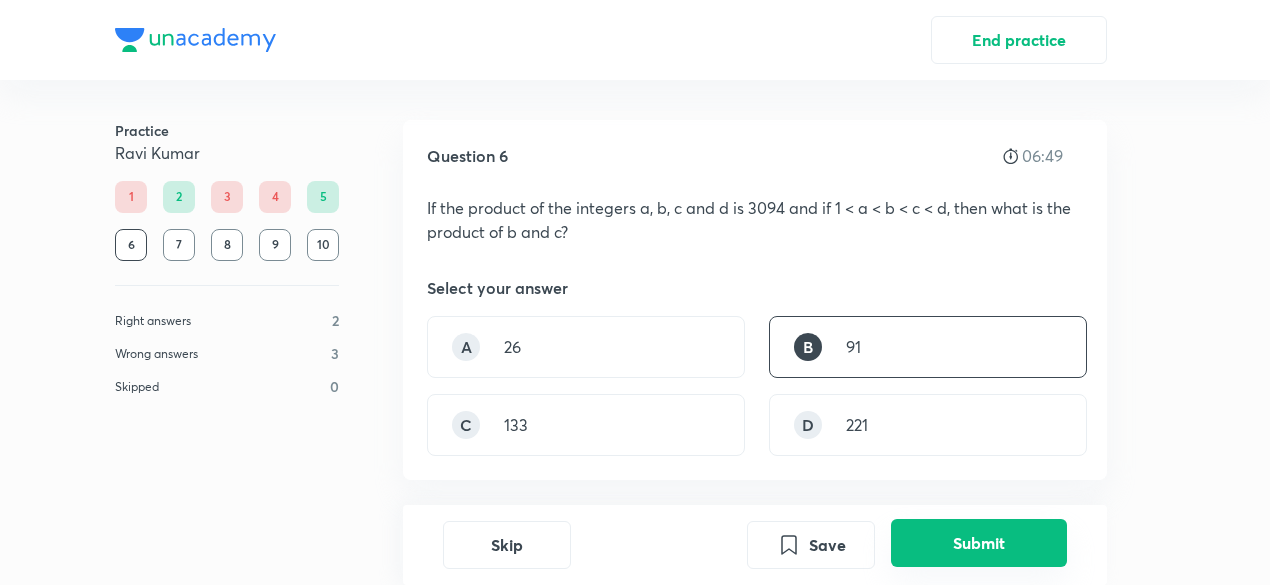 click on "Submit" at bounding box center [979, 543] 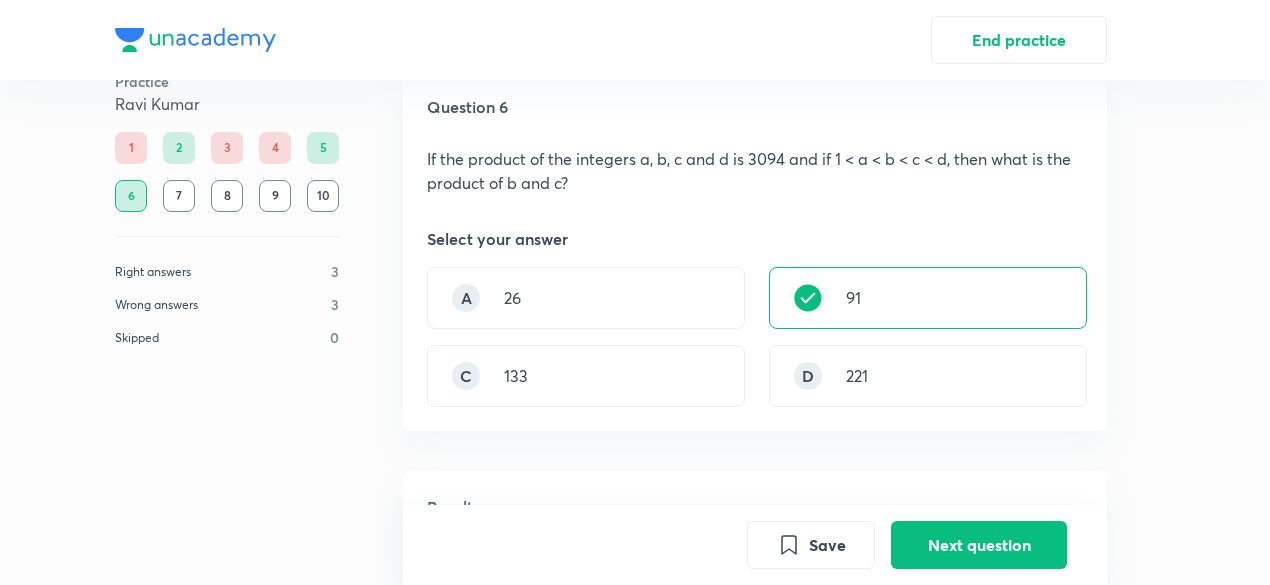 scroll, scrollTop: 50, scrollLeft: 0, axis: vertical 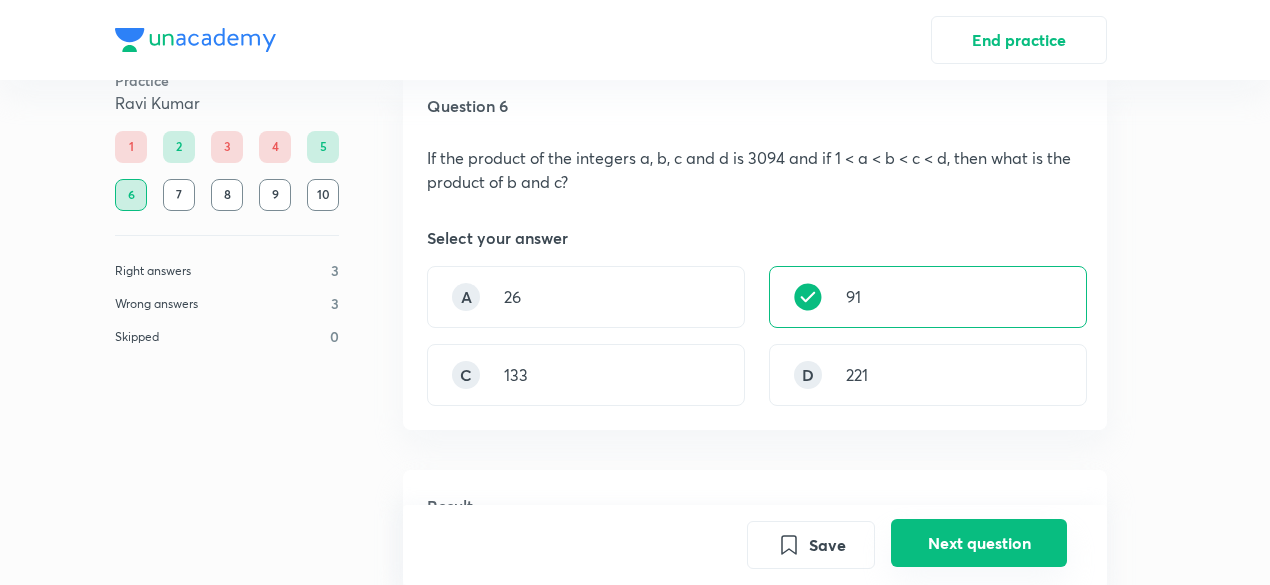 click on "Next question" at bounding box center [979, 543] 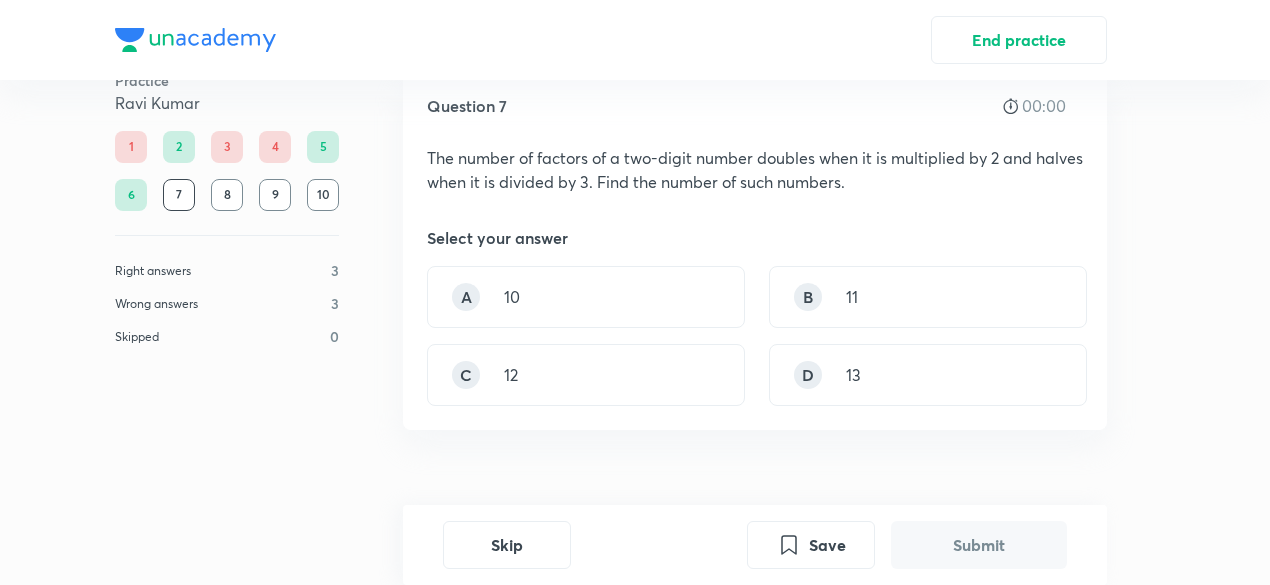 scroll, scrollTop: 0, scrollLeft: 0, axis: both 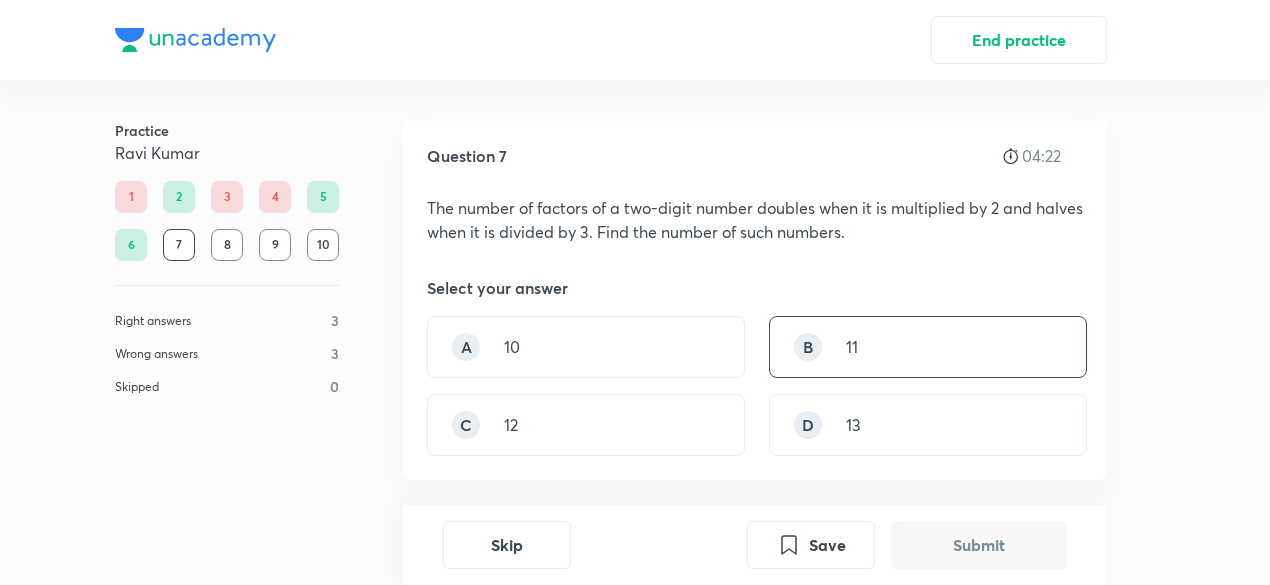 click on "B 11" at bounding box center [928, 347] 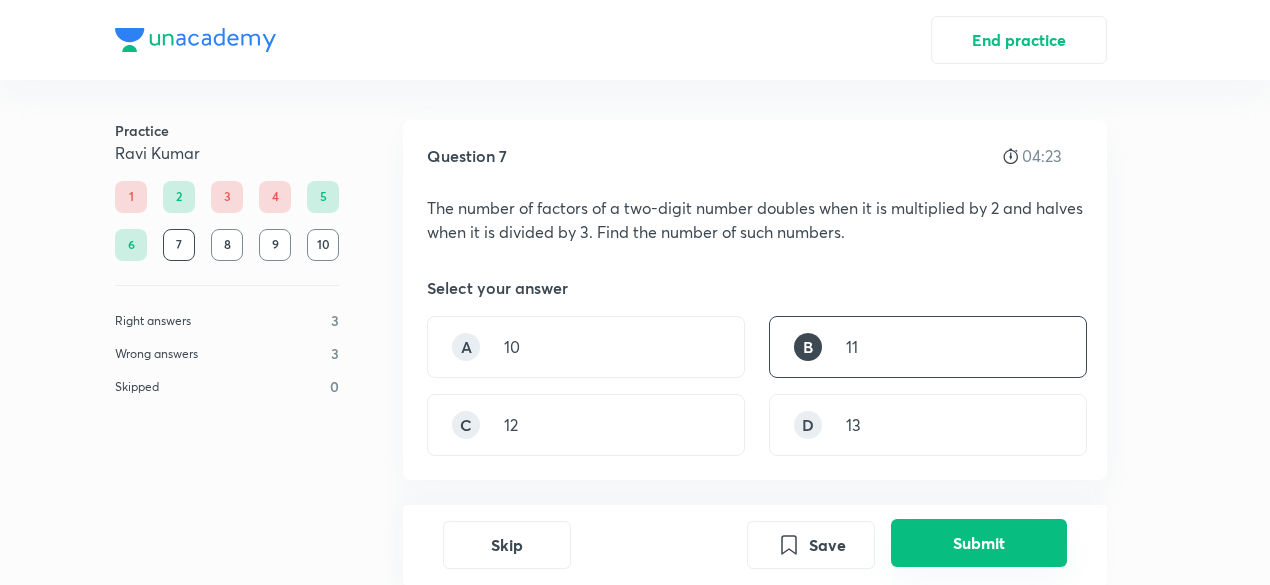 click on "Submit" at bounding box center [979, 543] 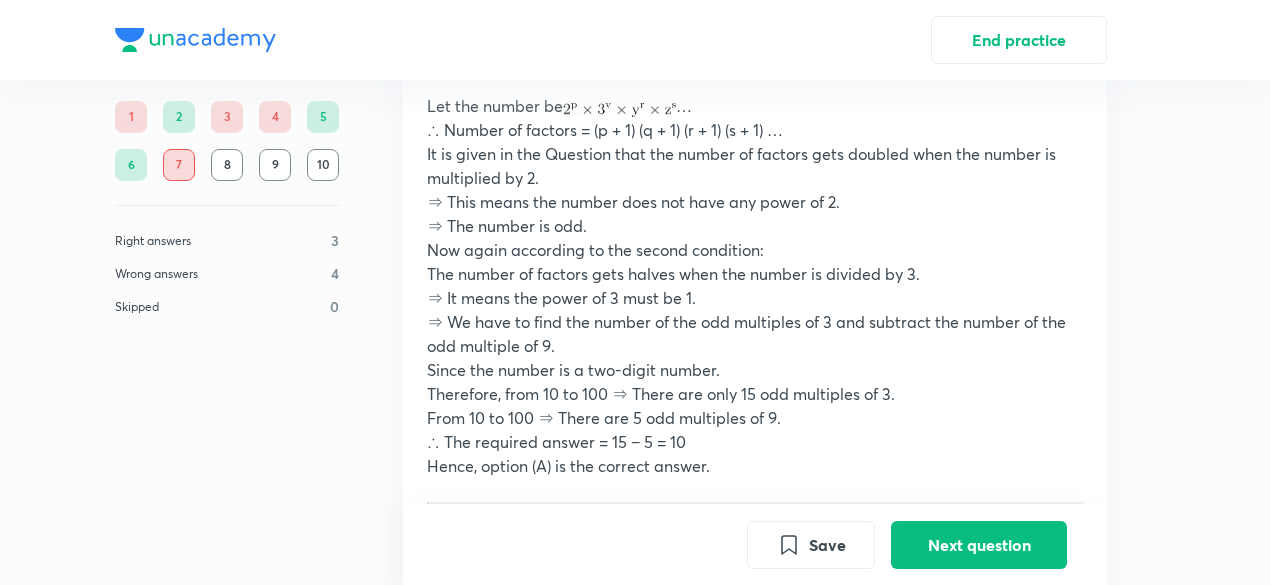 scroll, scrollTop: 675, scrollLeft: 0, axis: vertical 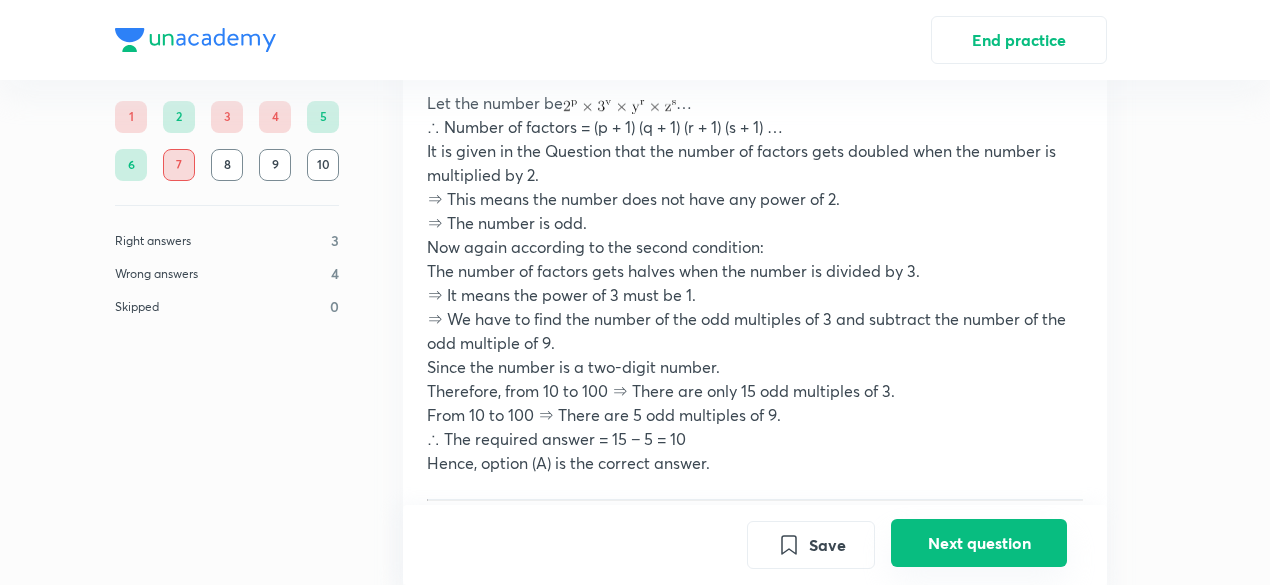 click on "Next question" at bounding box center (979, 543) 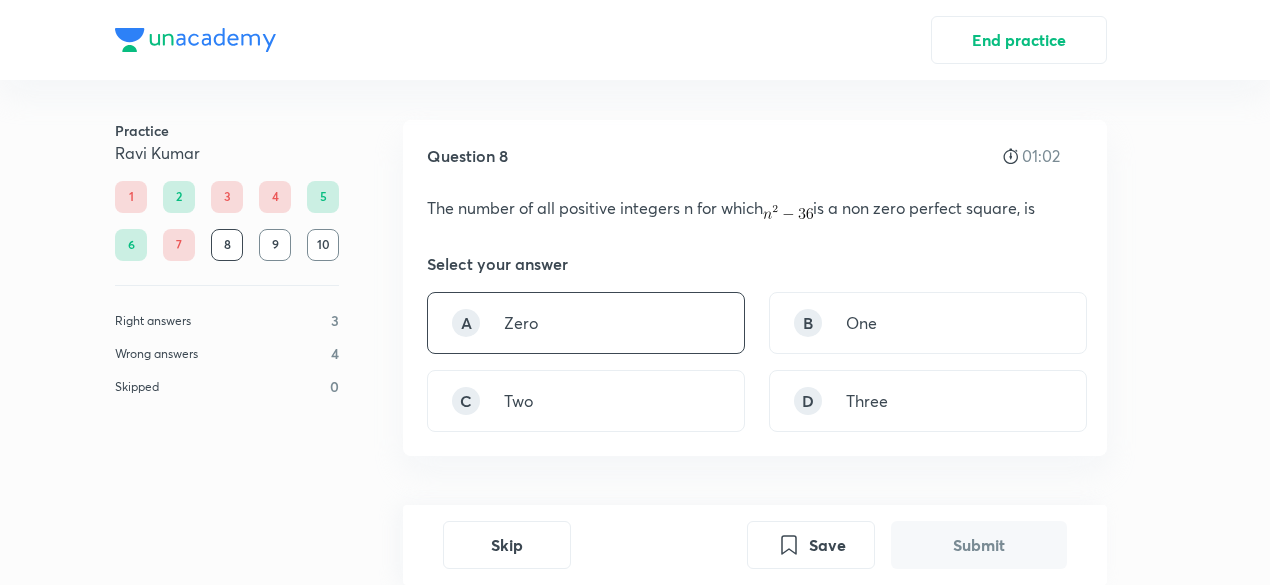click on "A Zero" at bounding box center [586, 323] 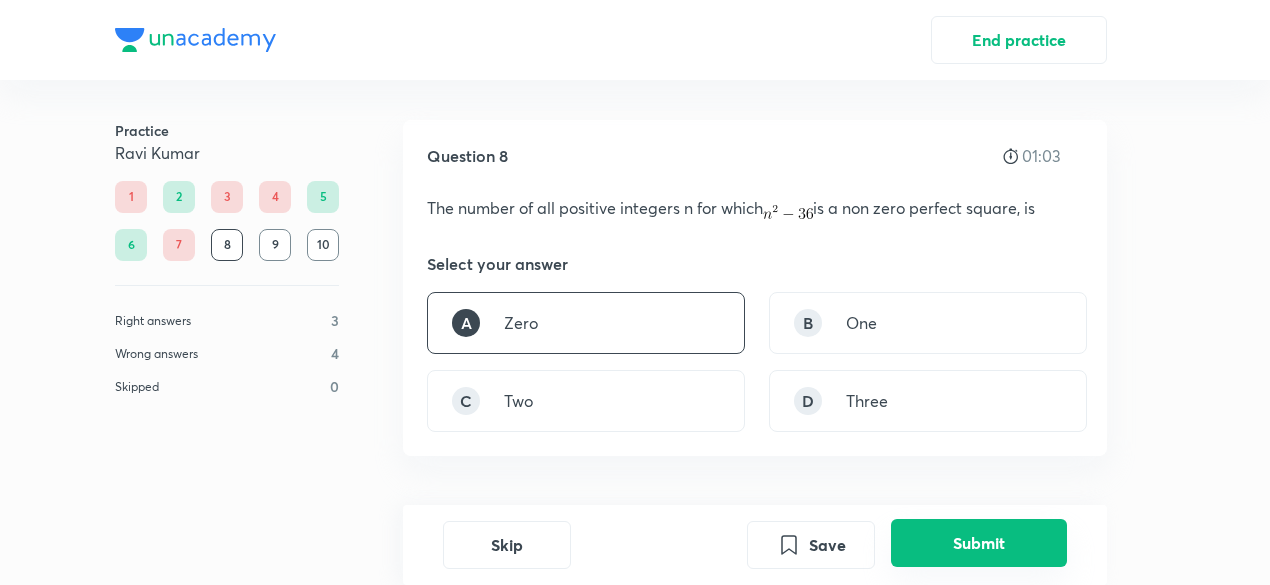 click on "Submit" at bounding box center (979, 543) 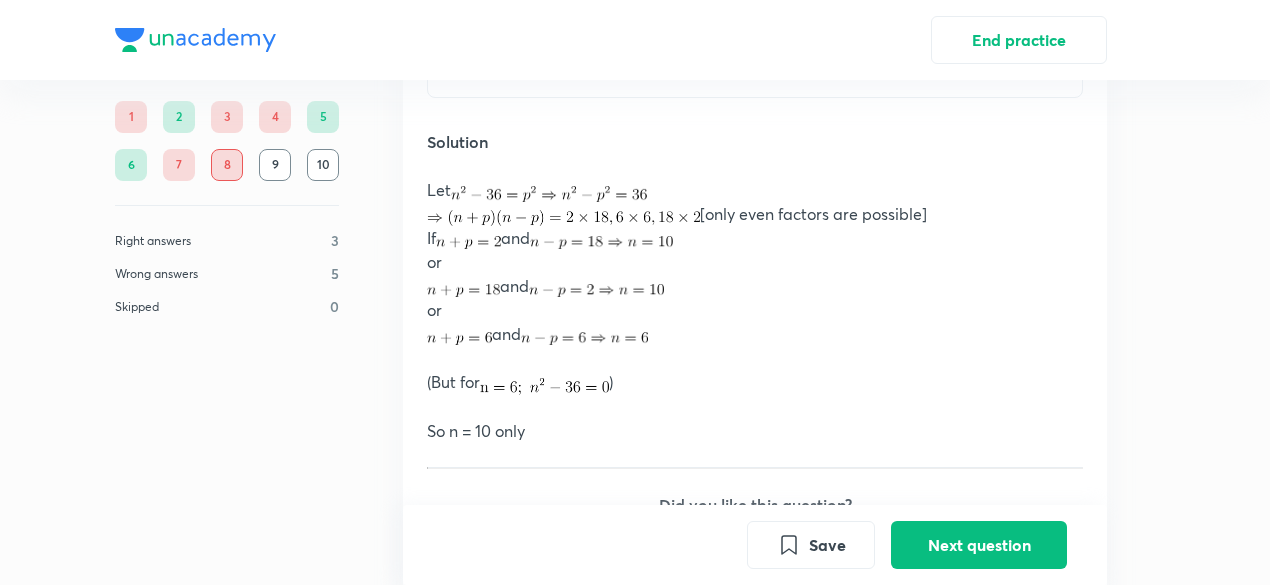 scroll, scrollTop: 564, scrollLeft: 0, axis: vertical 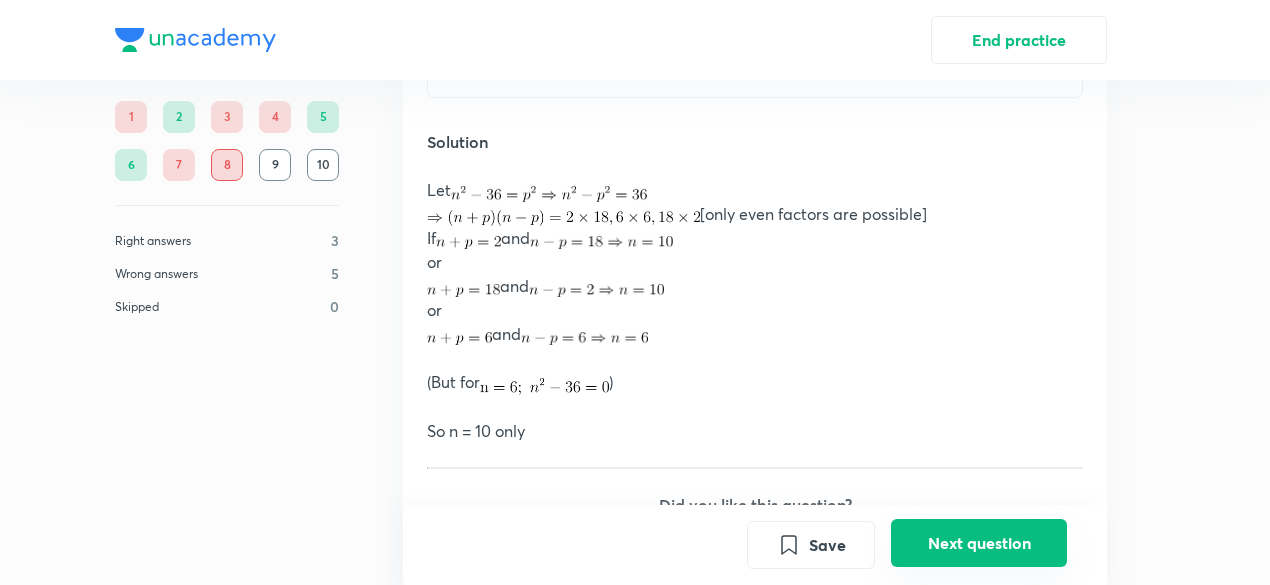 click on "Next question" at bounding box center (979, 543) 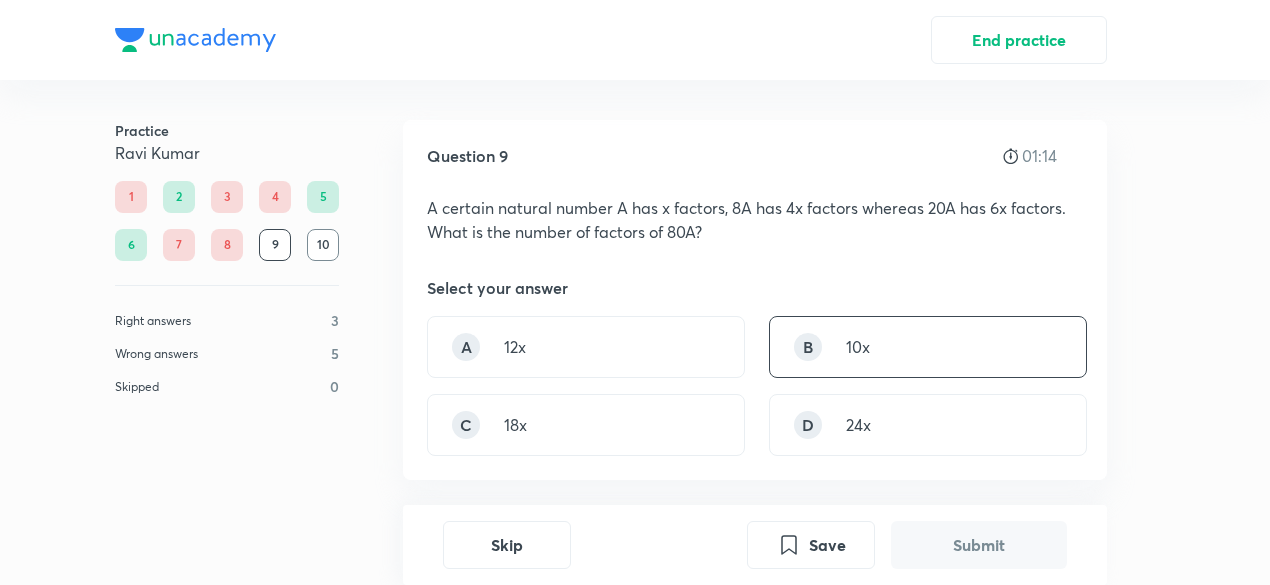 click on "B 10x" at bounding box center [928, 347] 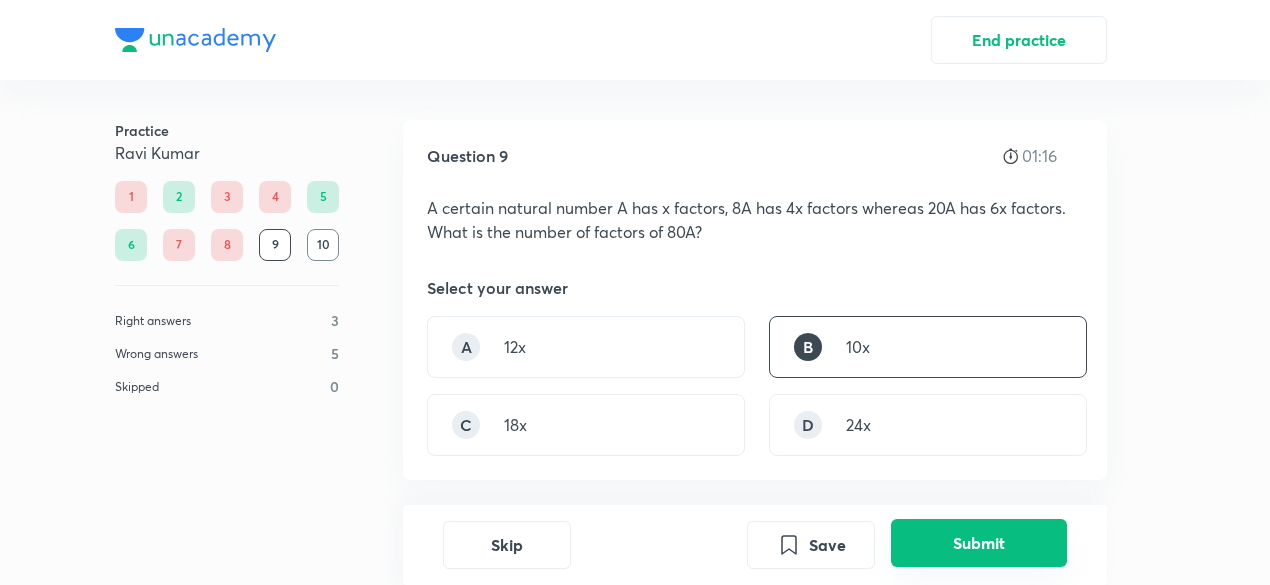 click on "Submit" at bounding box center (979, 543) 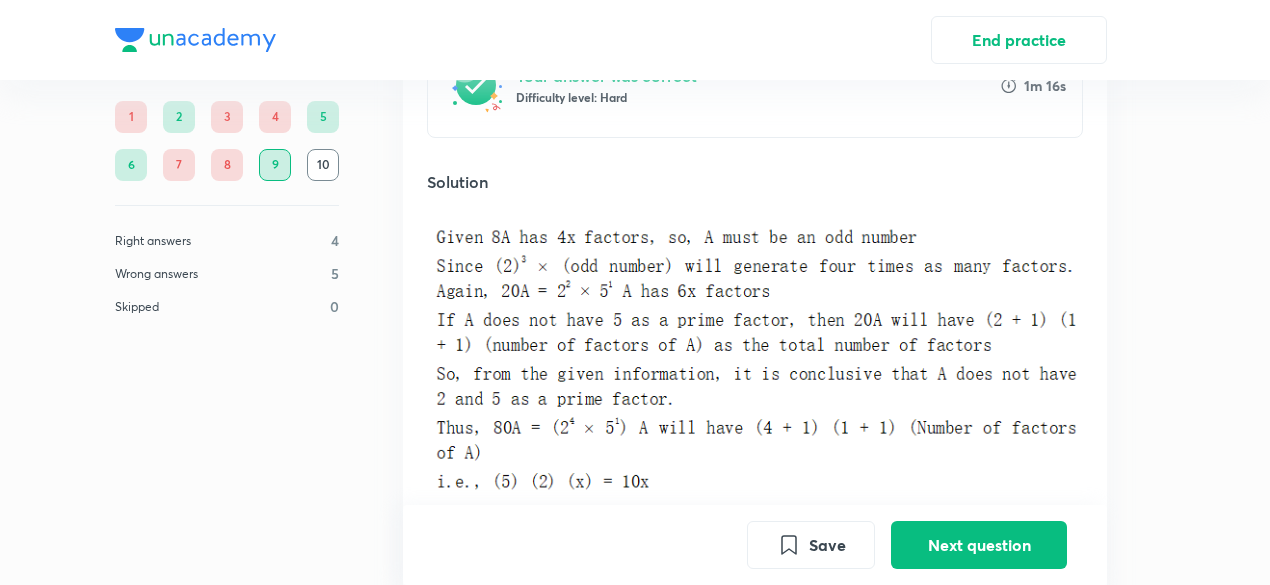 scroll, scrollTop: 602, scrollLeft: 0, axis: vertical 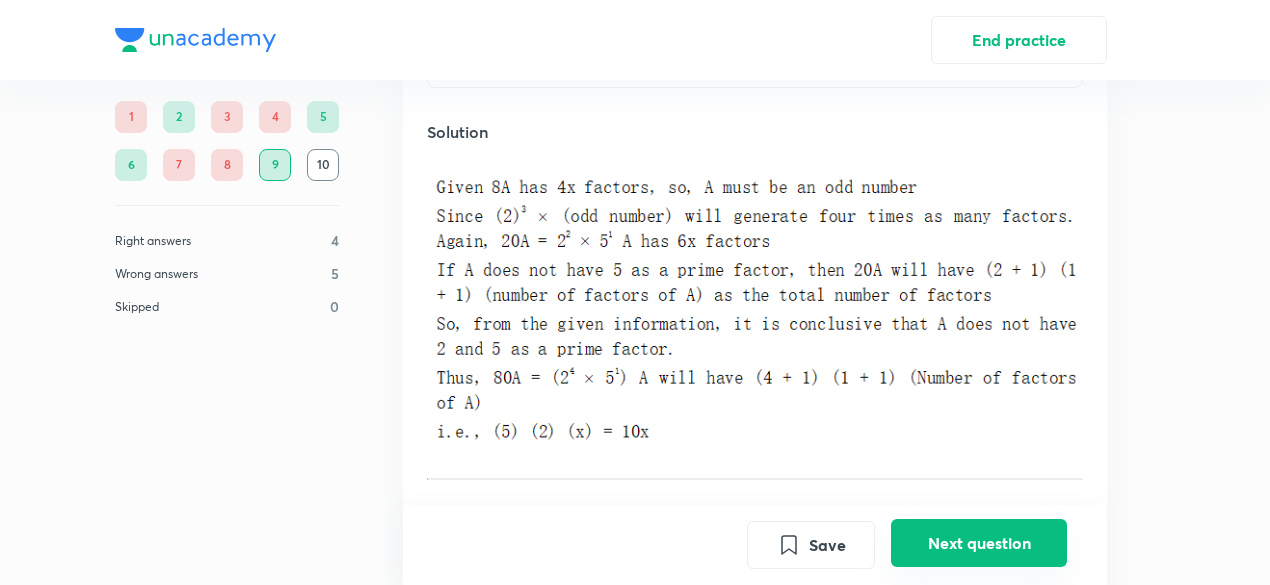 click on "Next question" at bounding box center [979, 543] 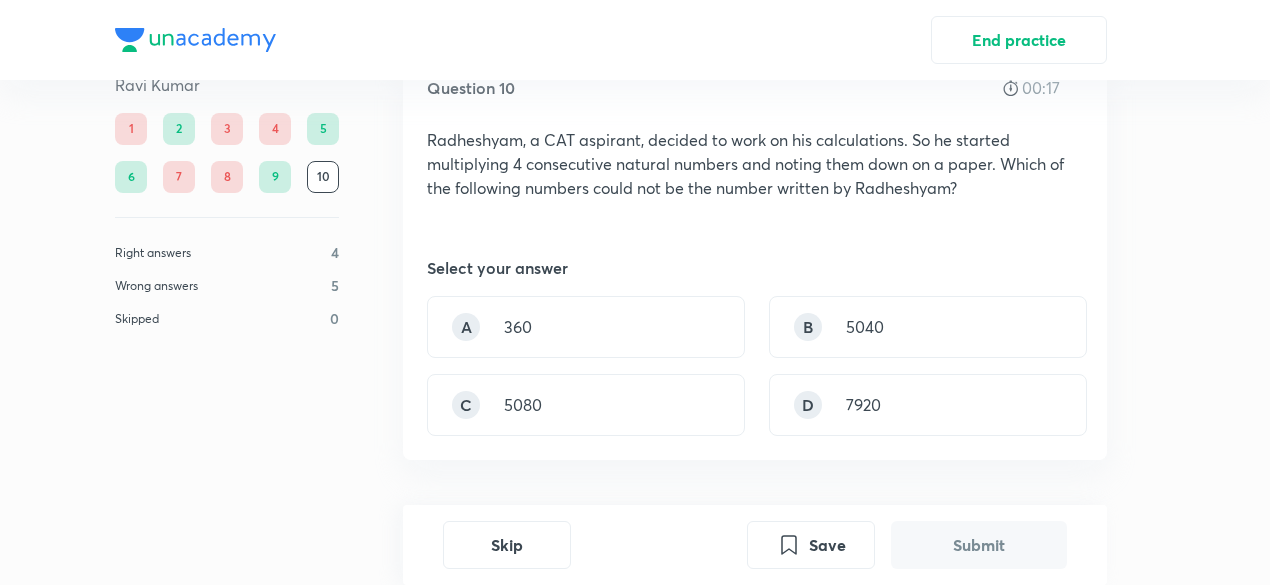 scroll, scrollTop: 67, scrollLeft: 0, axis: vertical 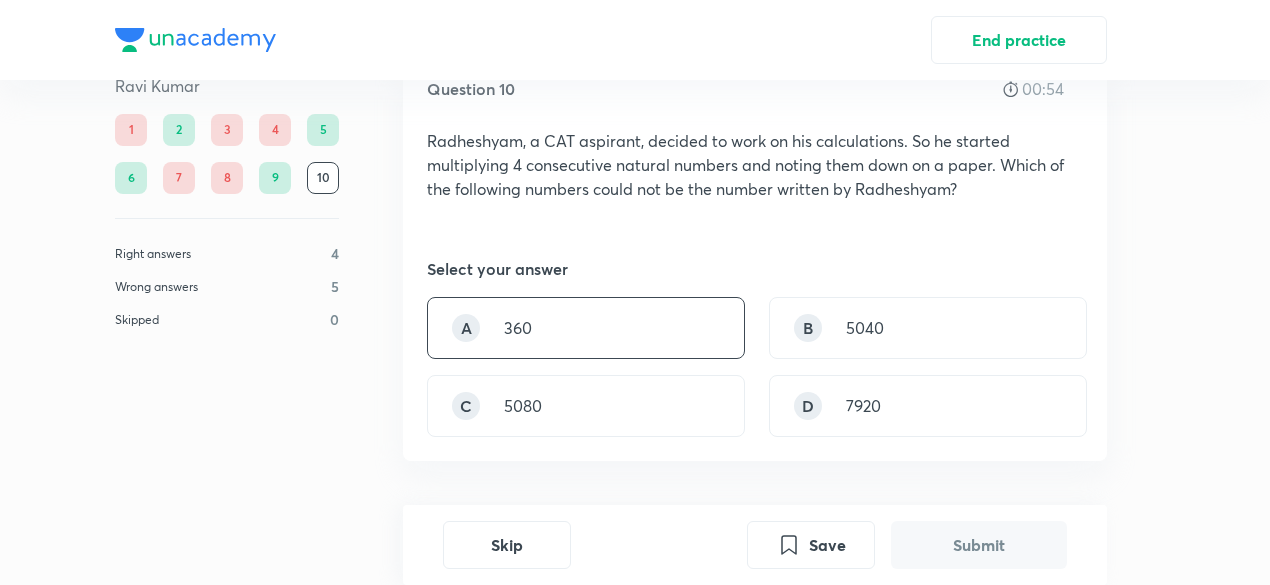 click on "A 360" at bounding box center (586, 328) 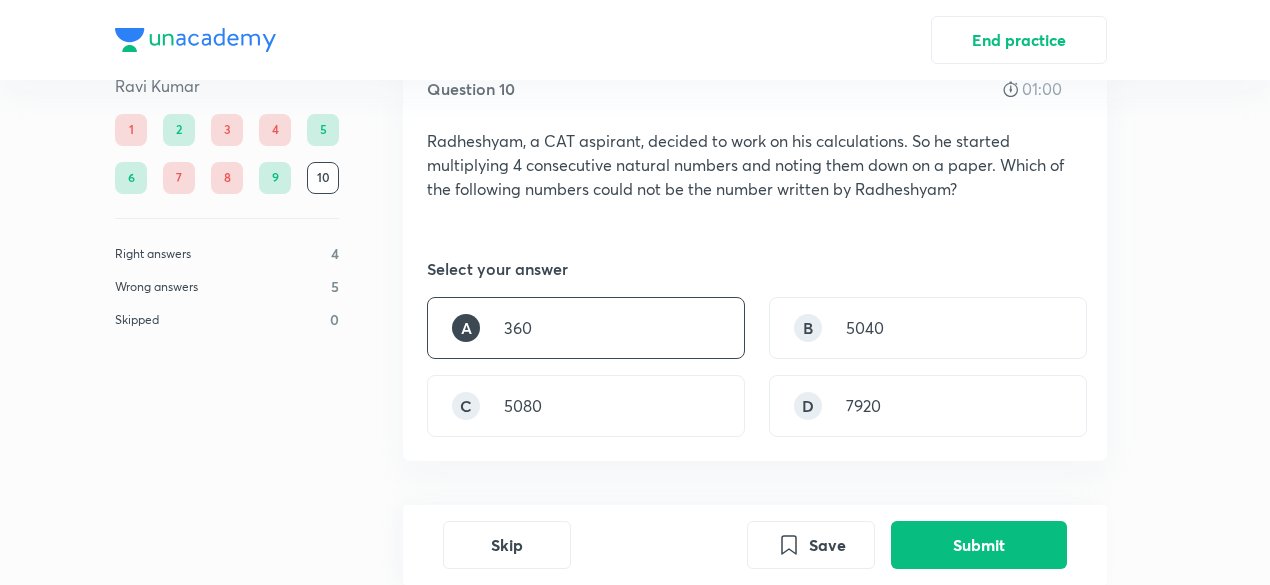 click on "A 360" at bounding box center (586, 328) 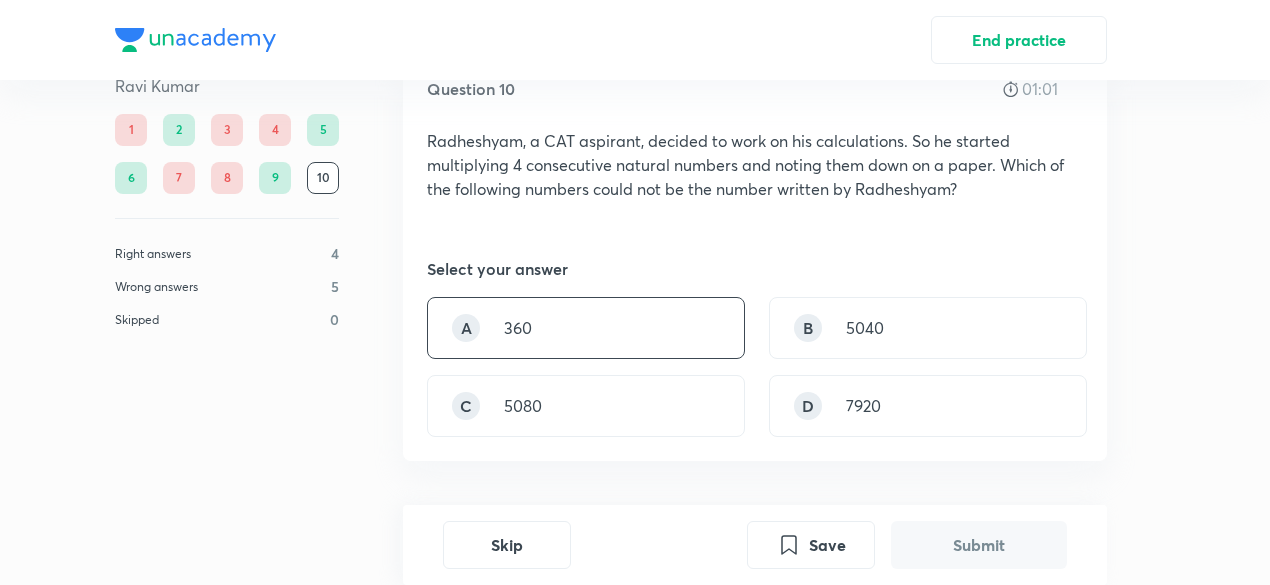 click on "A 360" at bounding box center (586, 328) 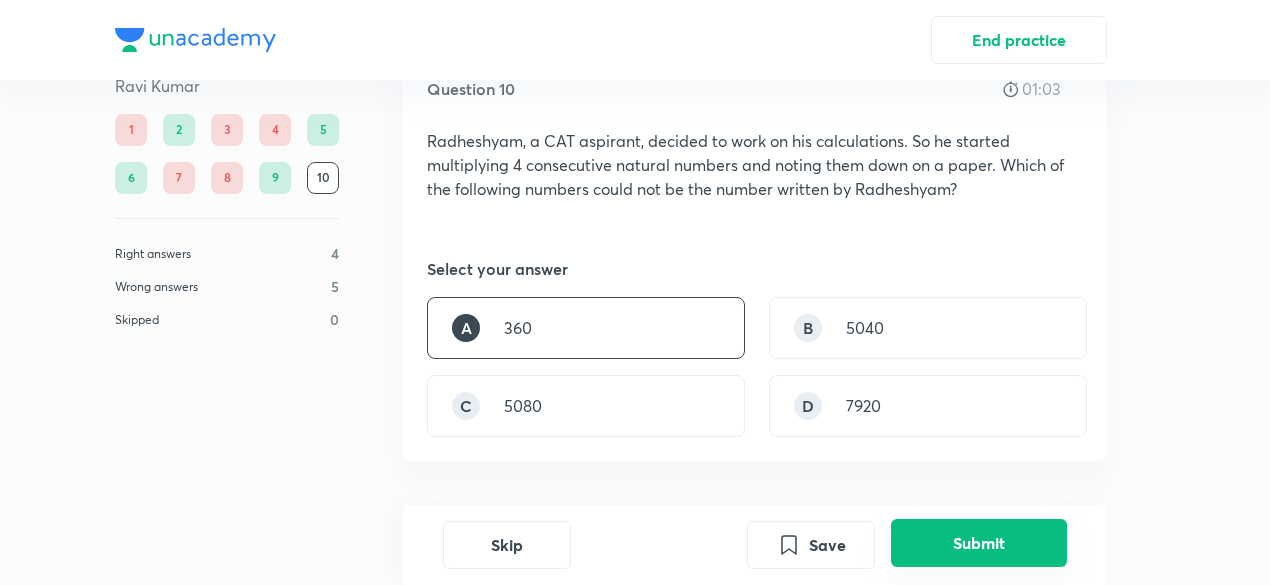 click on "Submit" at bounding box center (979, 543) 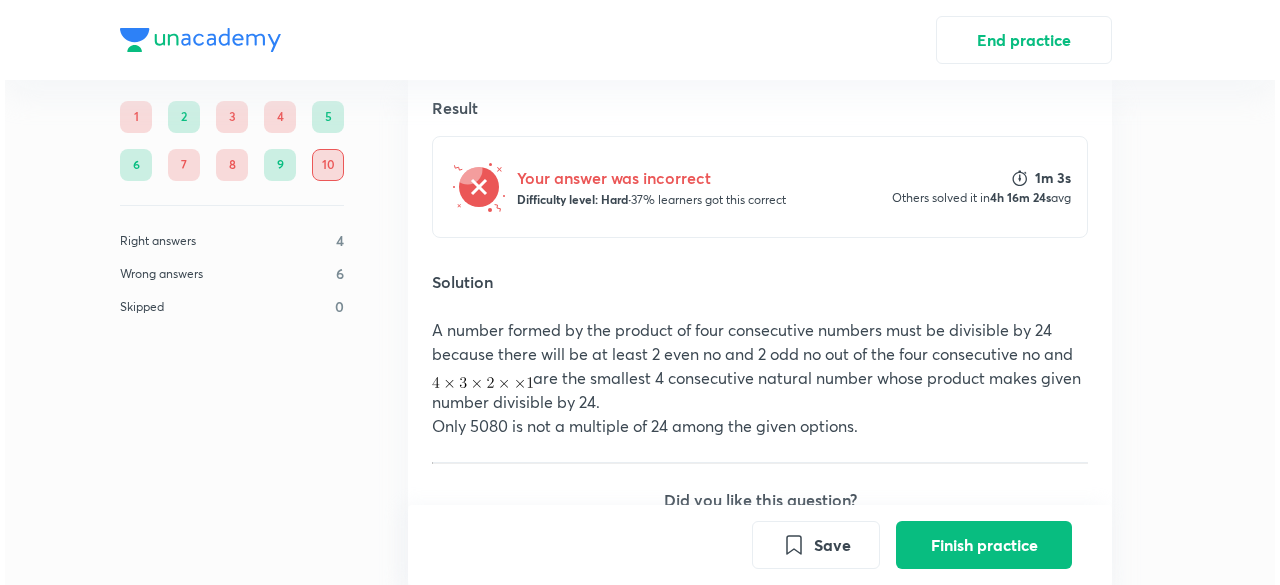 scroll, scrollTop: 498, scrollLeft: 0, axis: vertical 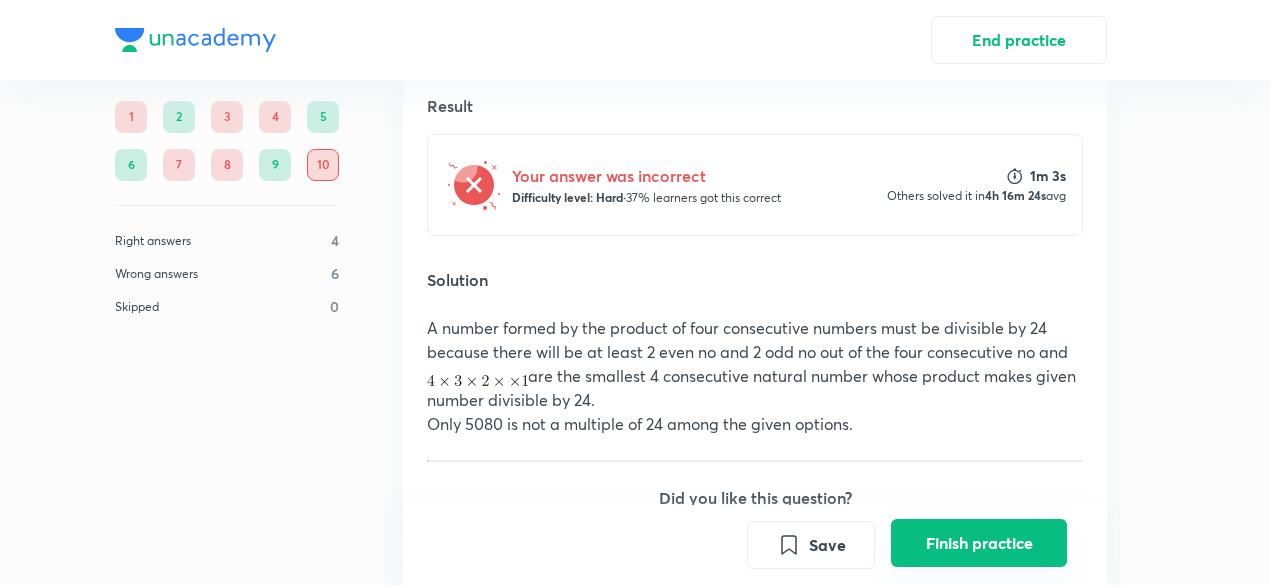 click on "Finish practice" at bounding box center (979, 543) 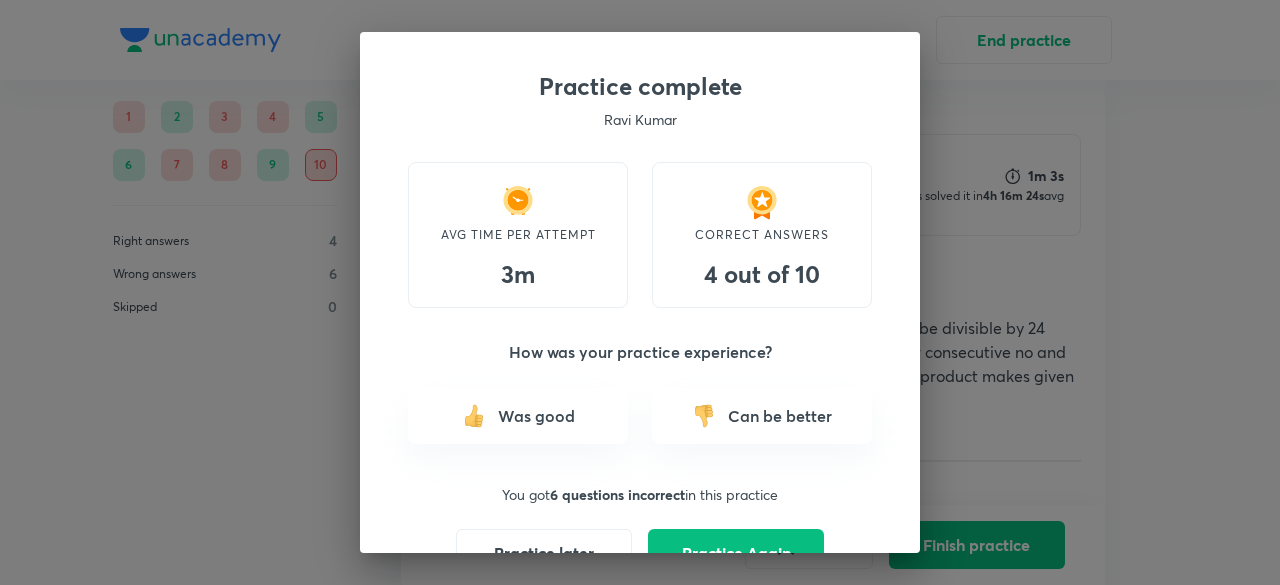 scroll, scrollTop: 63, scrollLeft: 0, axis: vertical 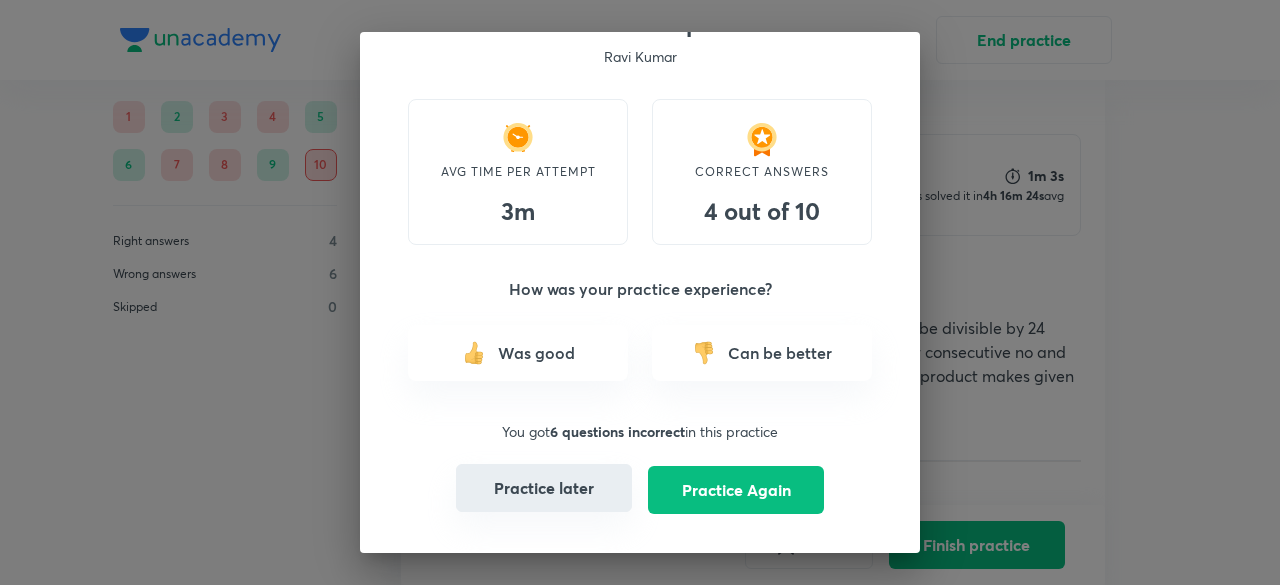 click on "Practice later" at bounding box center (544, 488) 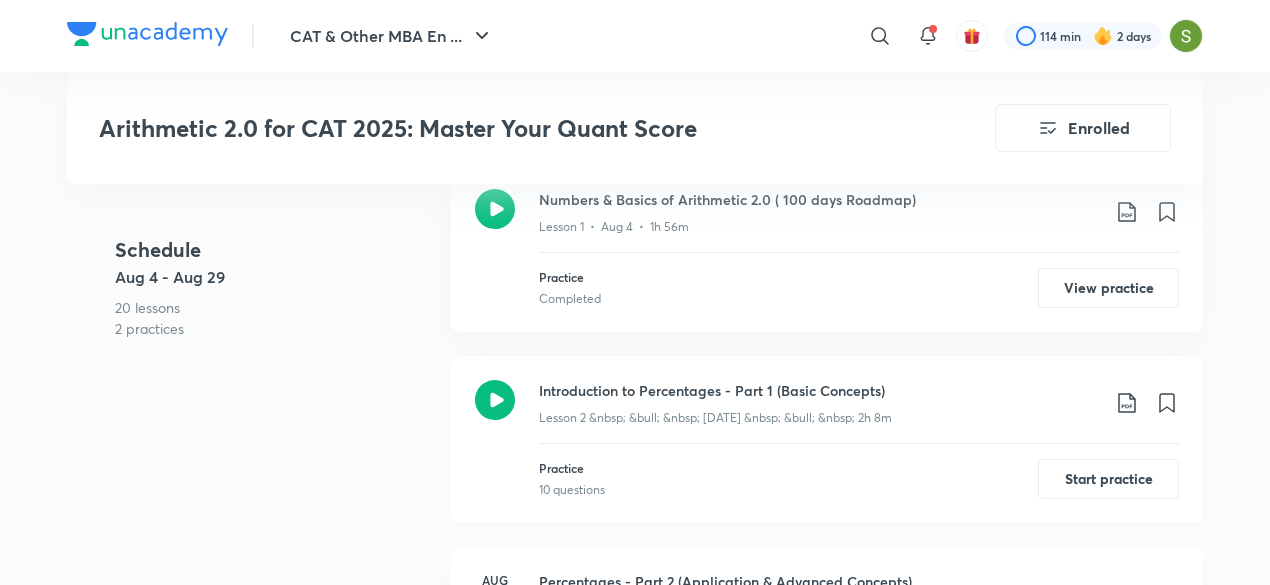 scroll, scrollTop: 971, scrollLeft: 0, axis: vertical 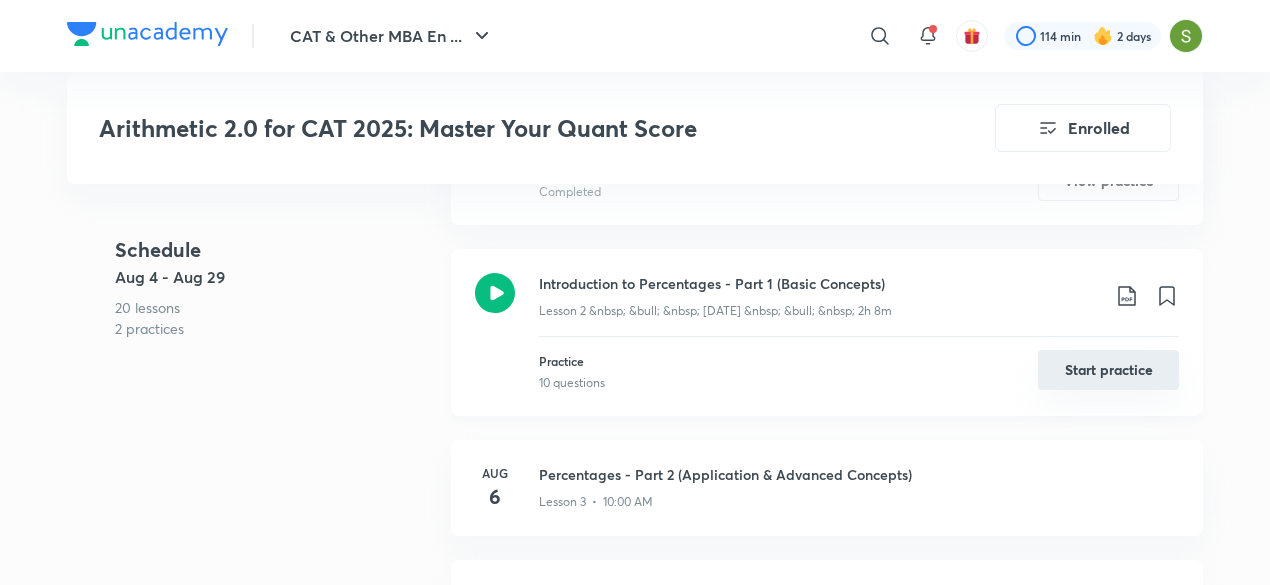 click on "Start practice" at bounding box center [1108, 370] 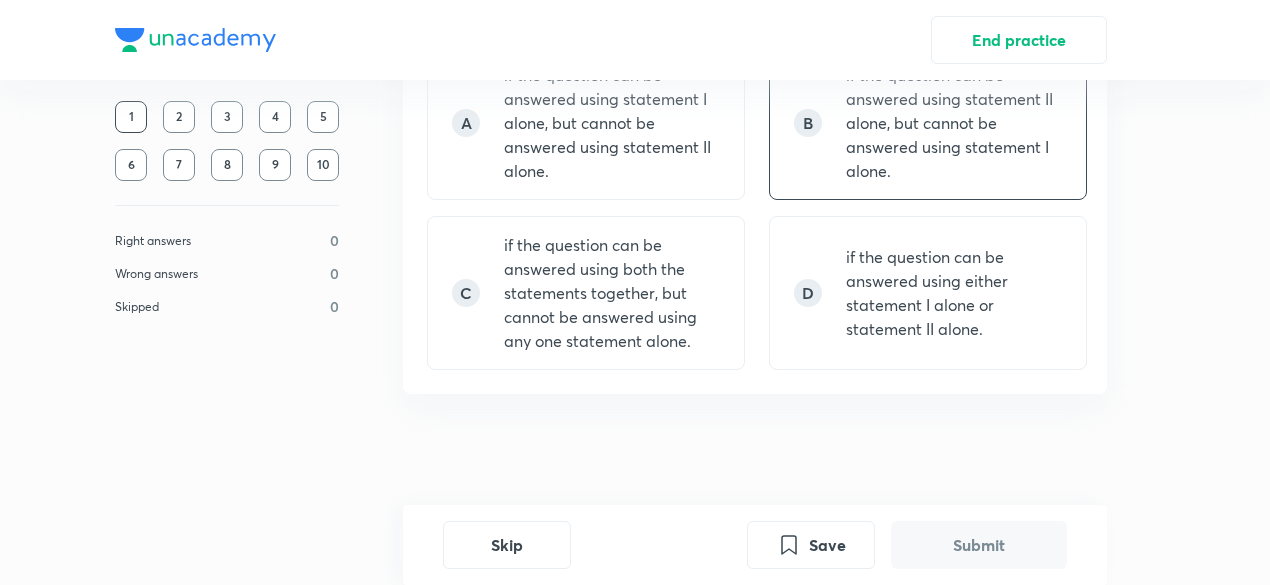 scroll, scrollTop: 365, scrollLeft: 0, axis: vertical 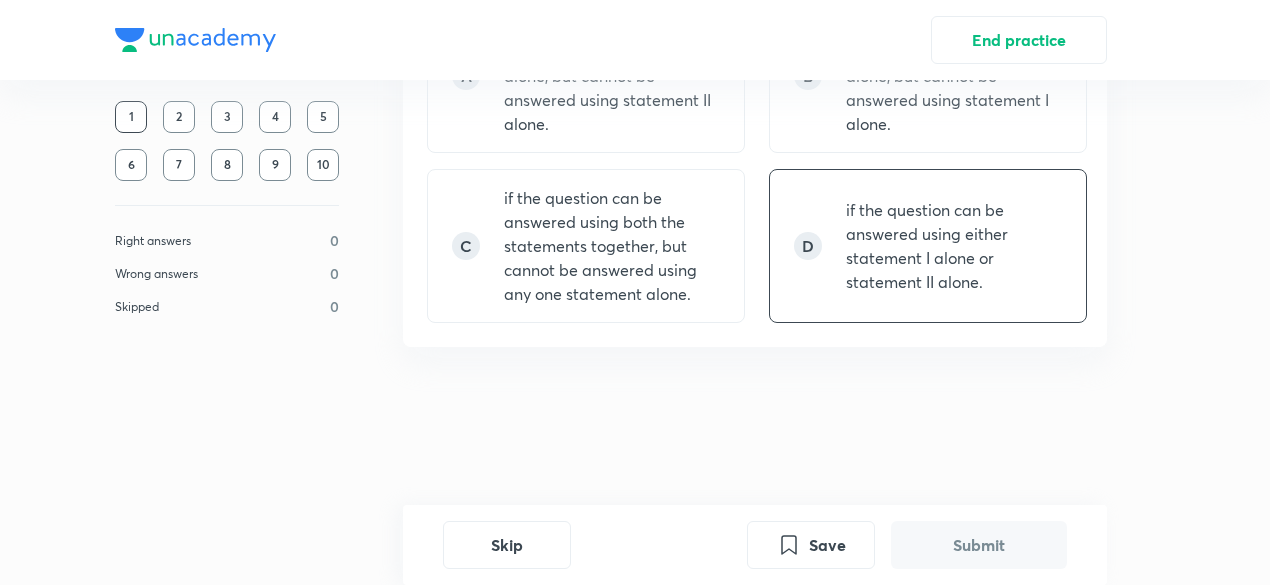 click on "if the question can be answered using either statement I alone or statement II alone." at bounding box center [954, 246] 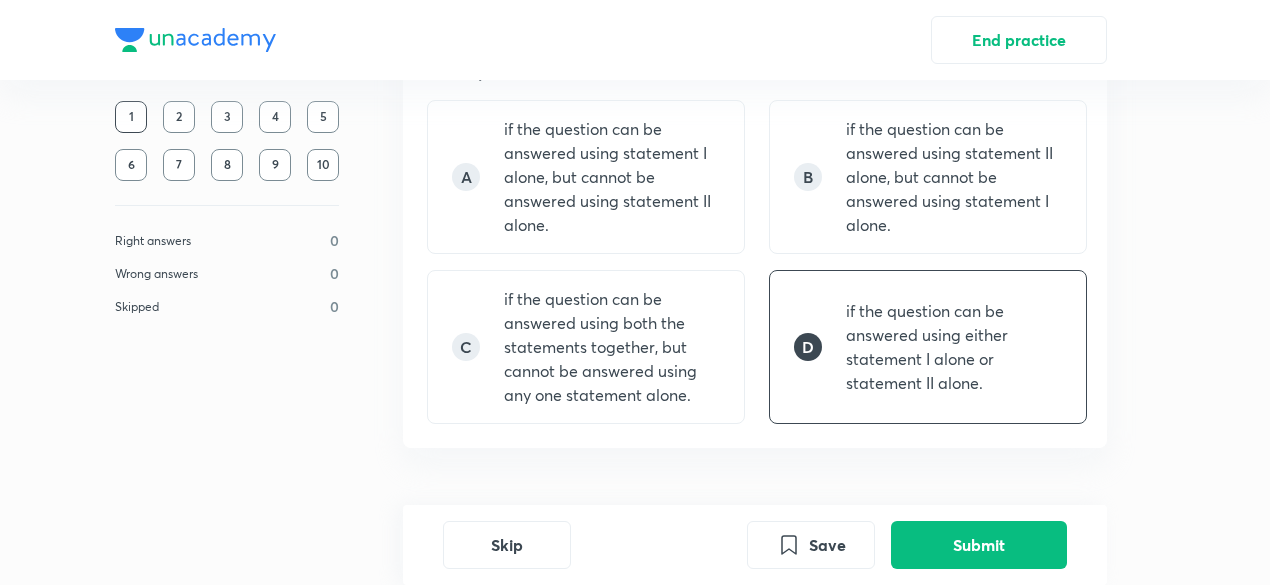 scroll, scrollTop: 263, scrollLeft: 0, axis: vertical 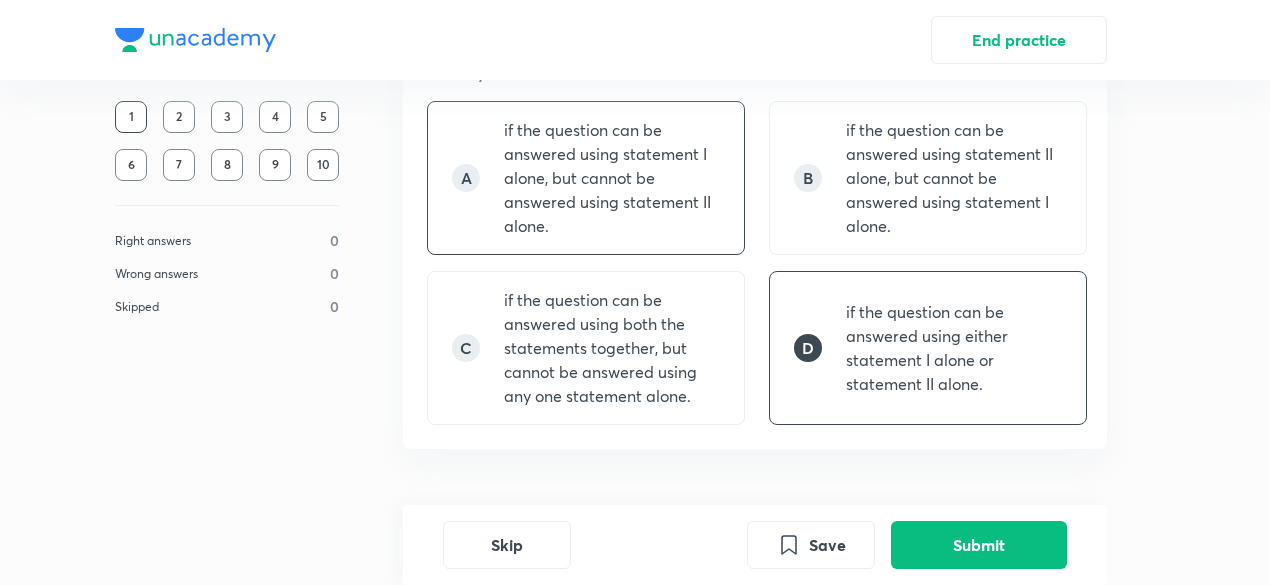 click on "if the question can be answered using statement I alone, but cannot be answered using statement II alone." at bounding box center [612, 178] 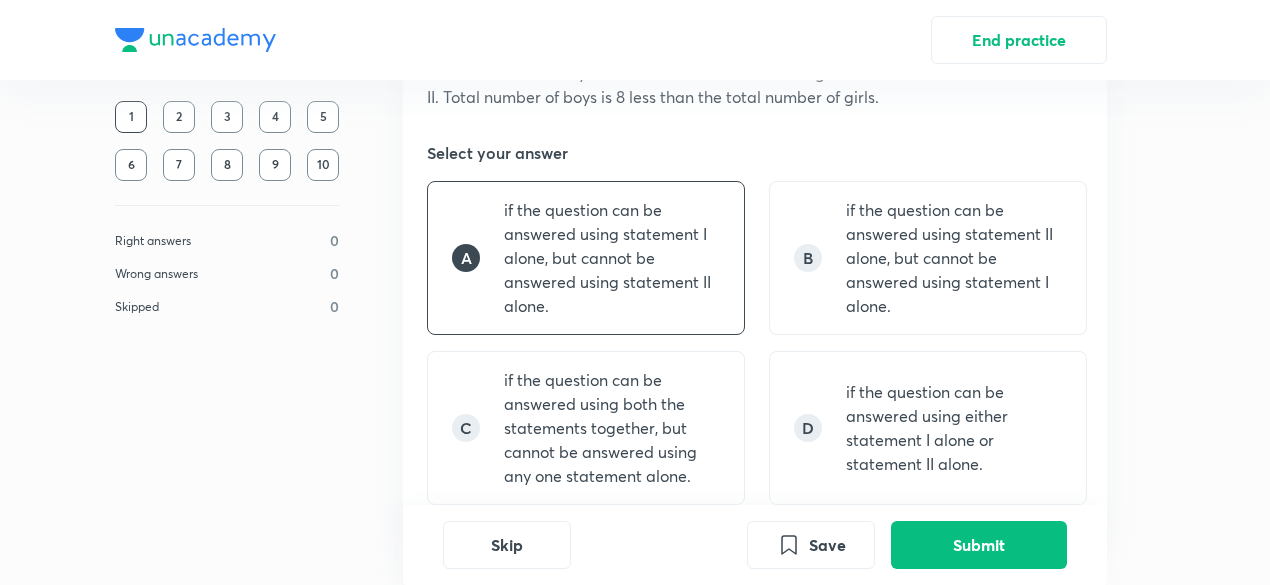 scroll, scrollTop: 184, scrollLeft: 0, axis: vertical 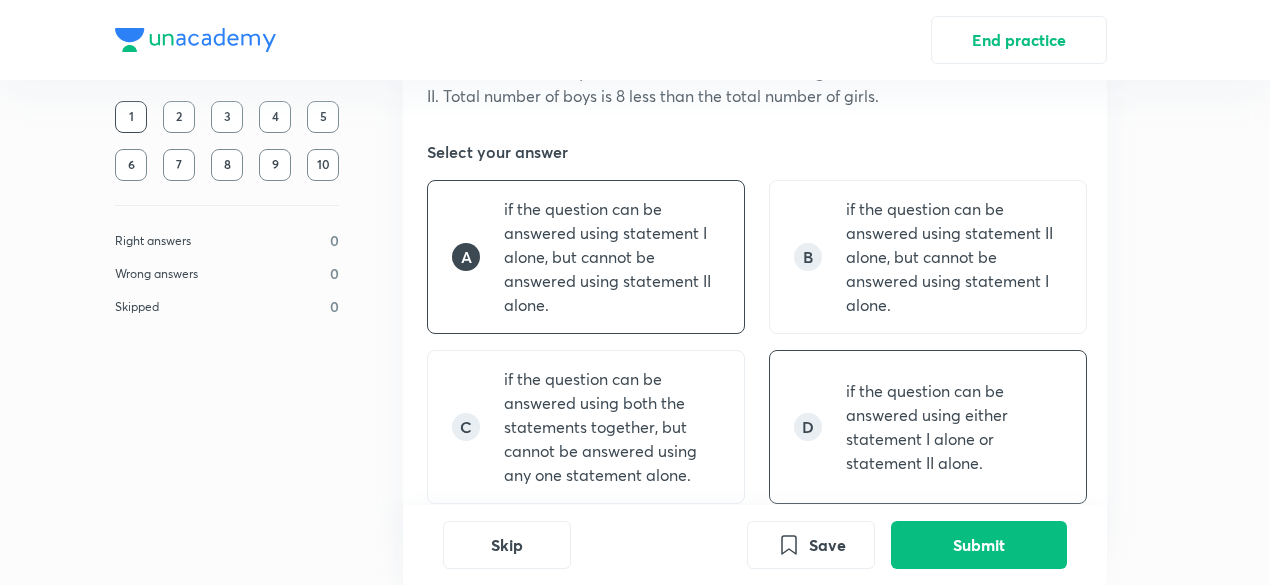 click on "if the question can be answered using either statement I alone or statement II alone." at bounding box center [954, 427] 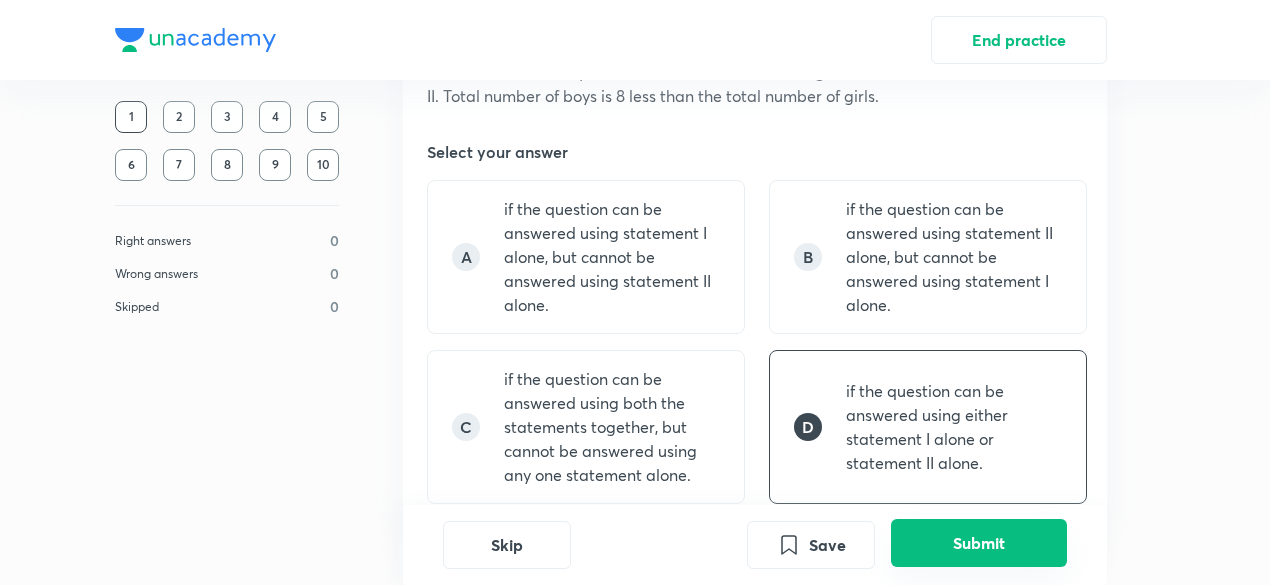 click on "Submit" at bounding box center [979, 543] 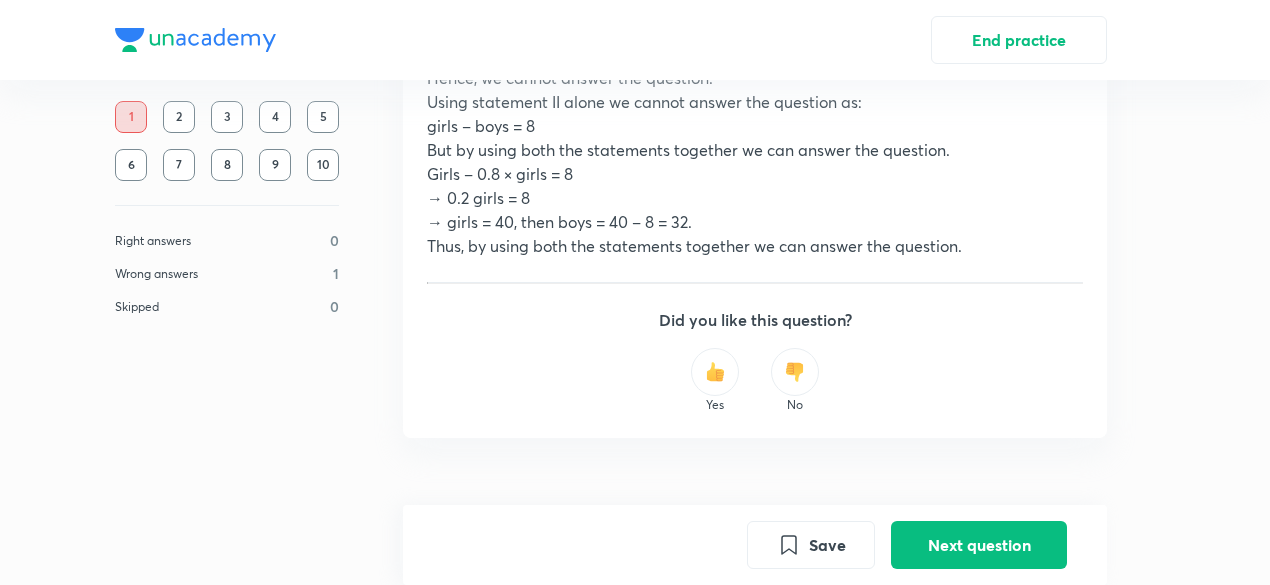 scroll, scrollTop: 984, scrollLeft: 0, axis: vertical 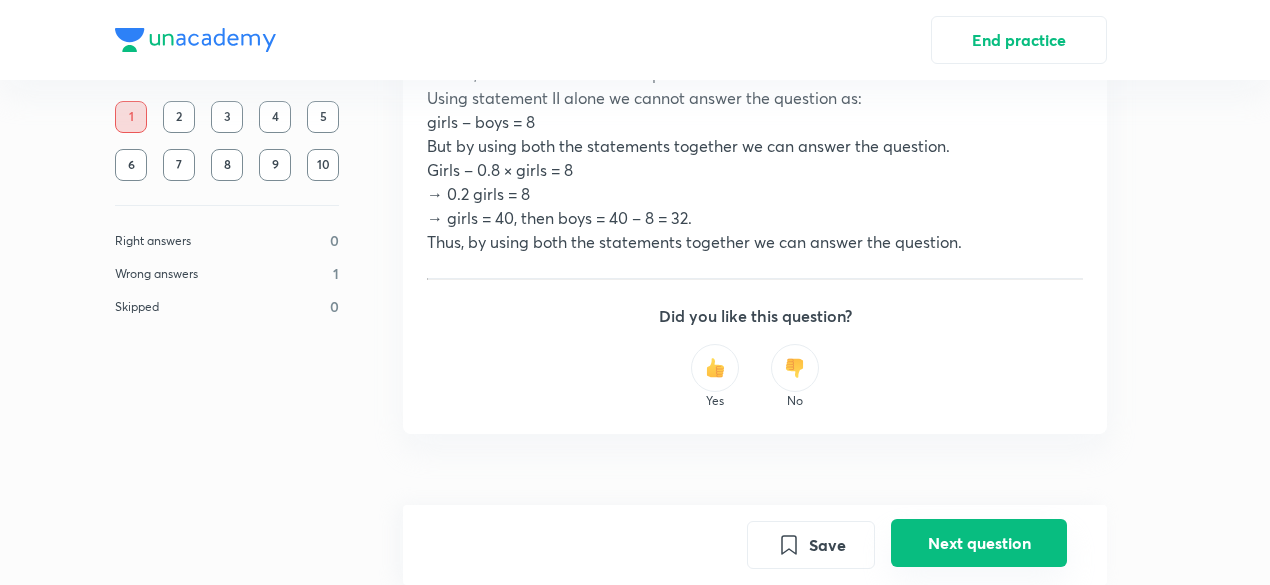 click on "Next question" at bounding box center [979, 543] 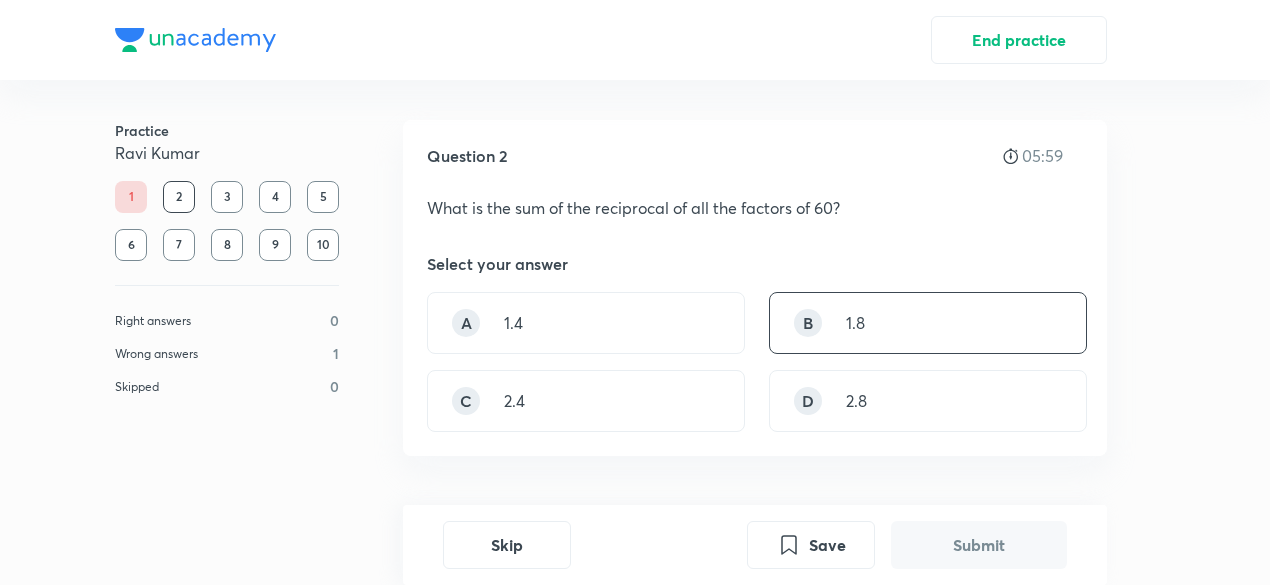 click on "B 1.8" at bounding box center [928, 323] 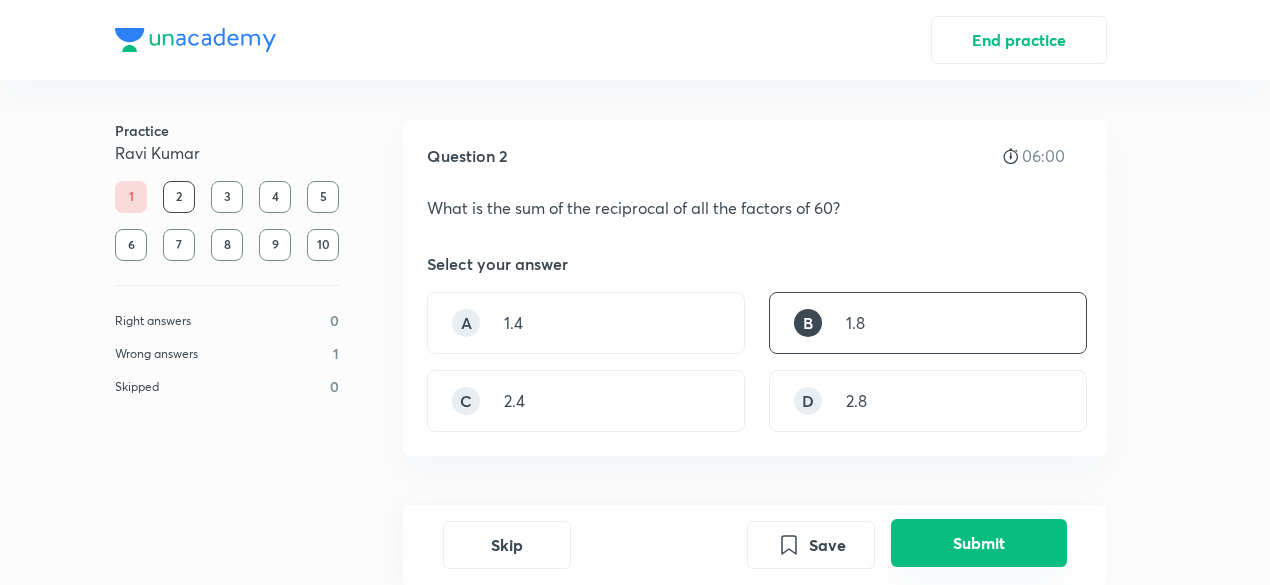 click on "Submit" at bounding box center [979, 543] 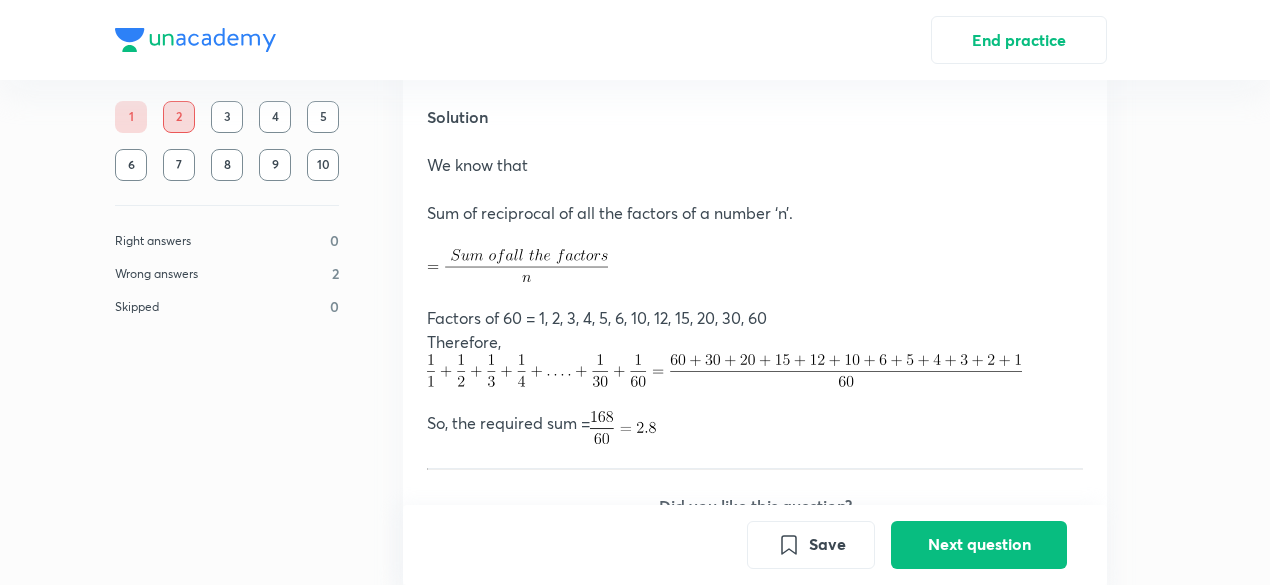 scroll, scrollTop: 592, scrollLeft: 0, axis: vertical 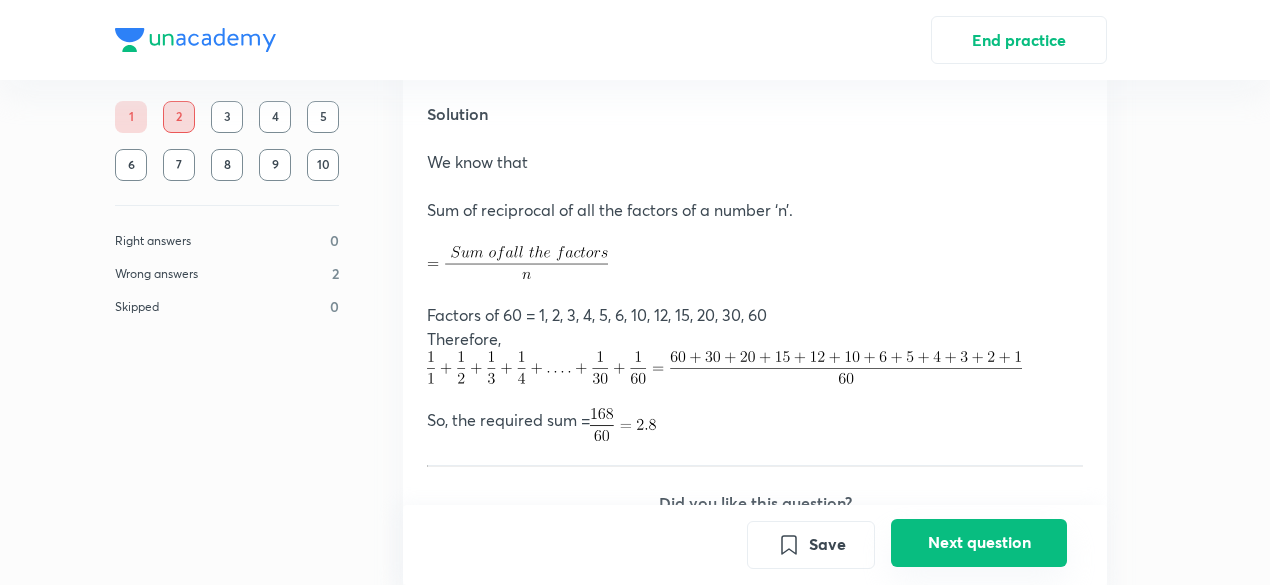 click on "Next question" at bounding box center [979, 543] 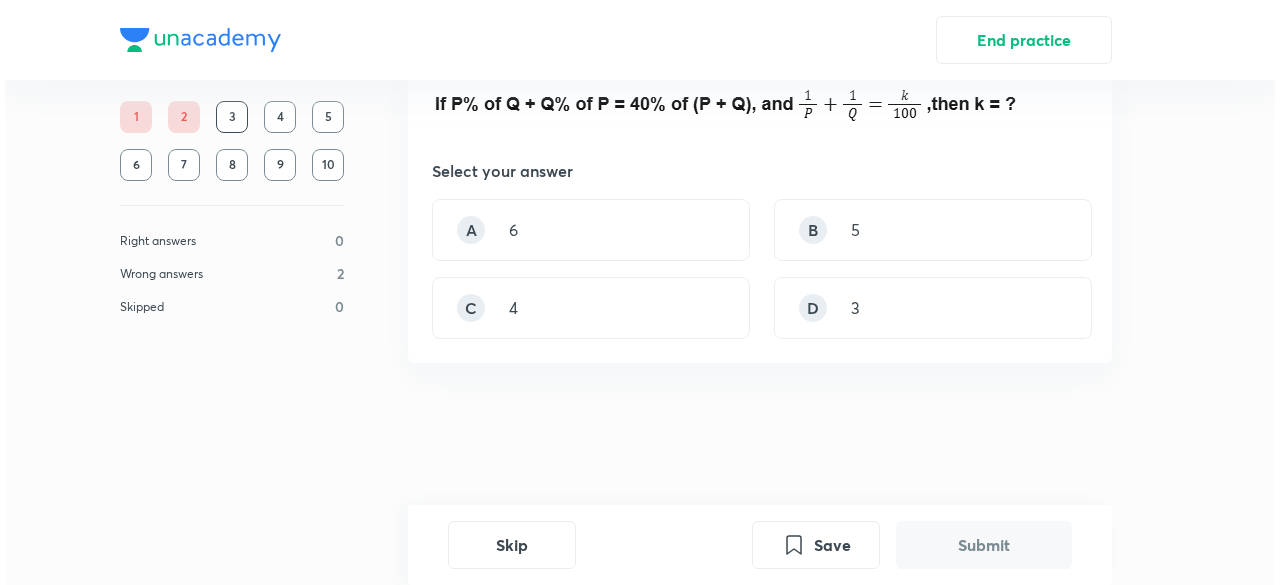 scroll, scrollTop: 0, scrollLeft: 0, axis: both 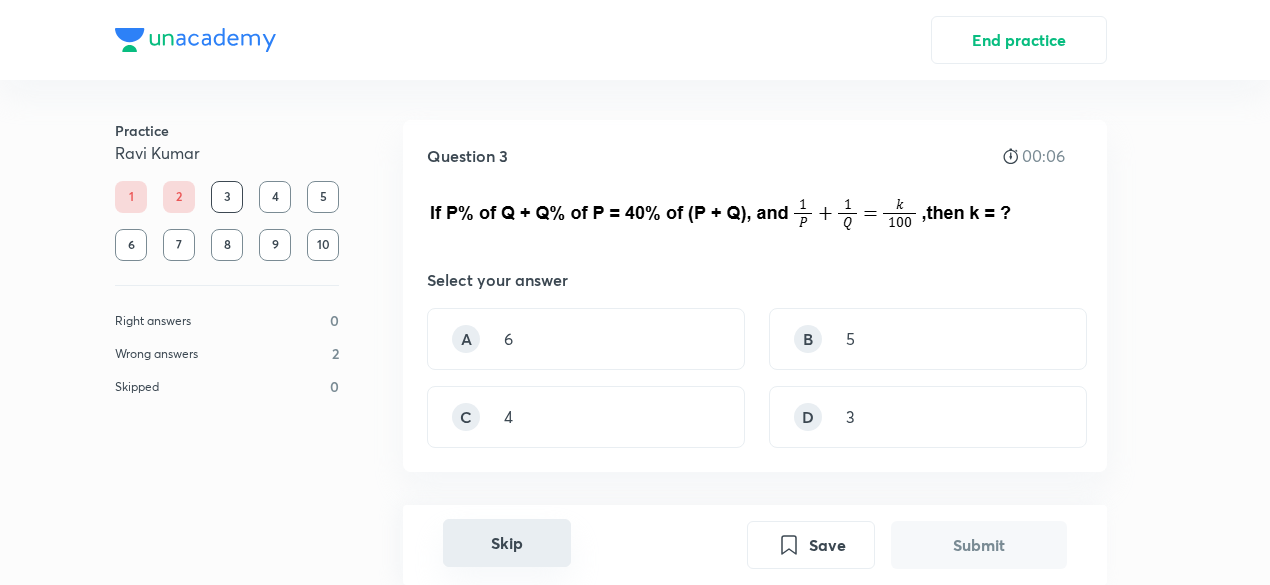 drag, startPoint x: 672, startPoint y: 237, endPoint x: 535, endPoint y: 537, distance: 329.80145 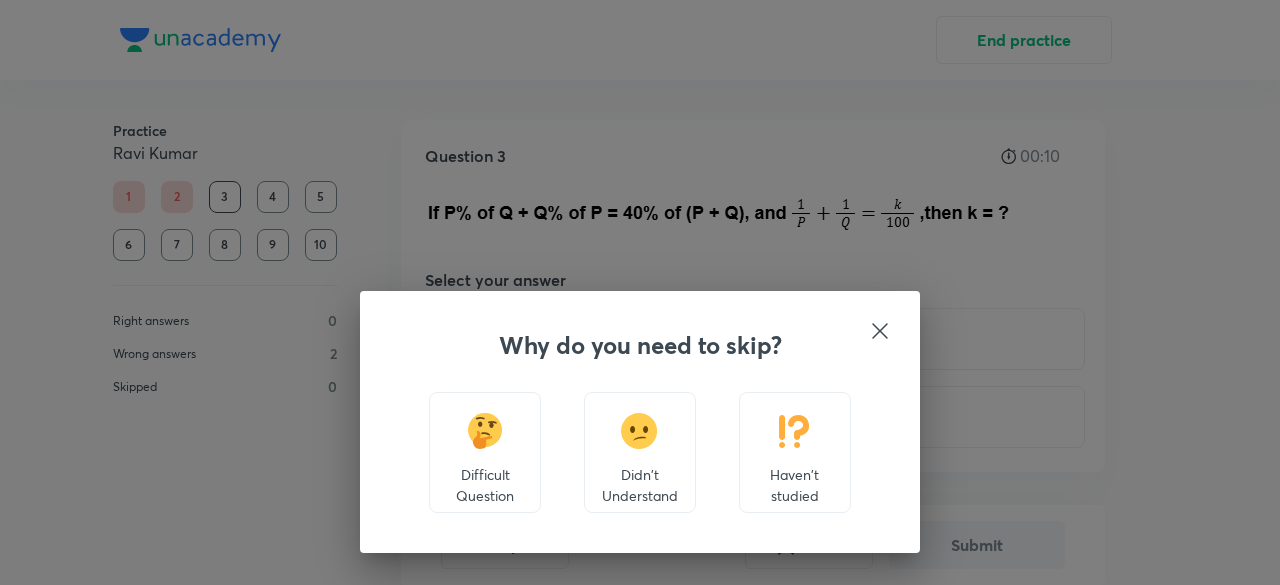 click on "Haven't studied" at bounding box center [795, 485] 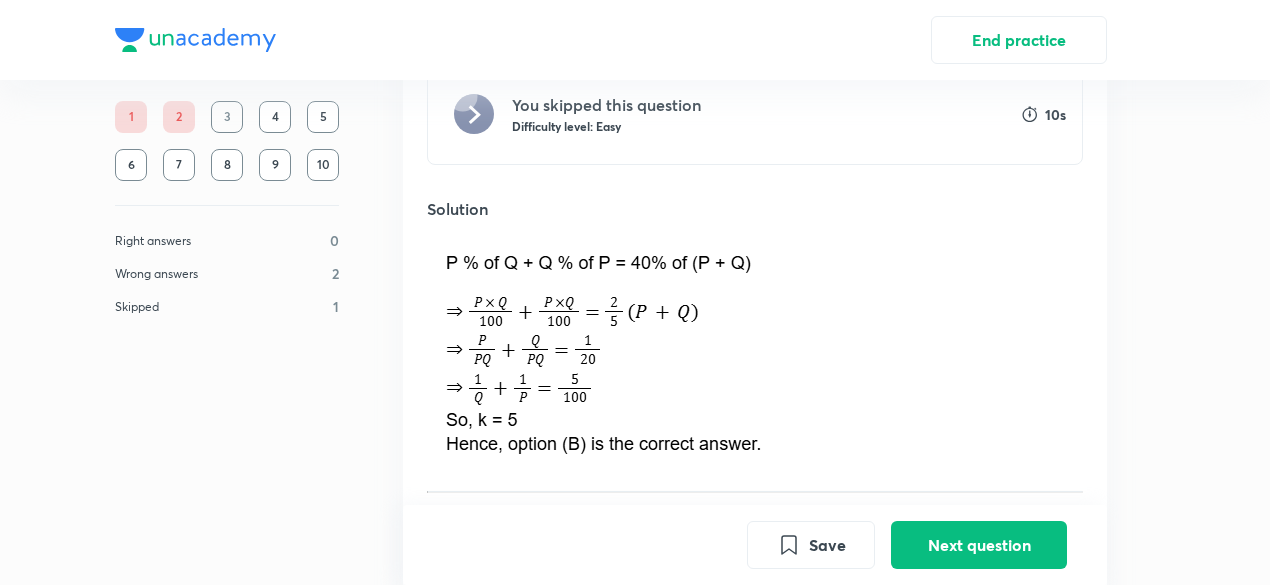 scroll, scrollTop: 517, scrollLeft: 0, axis: vertical 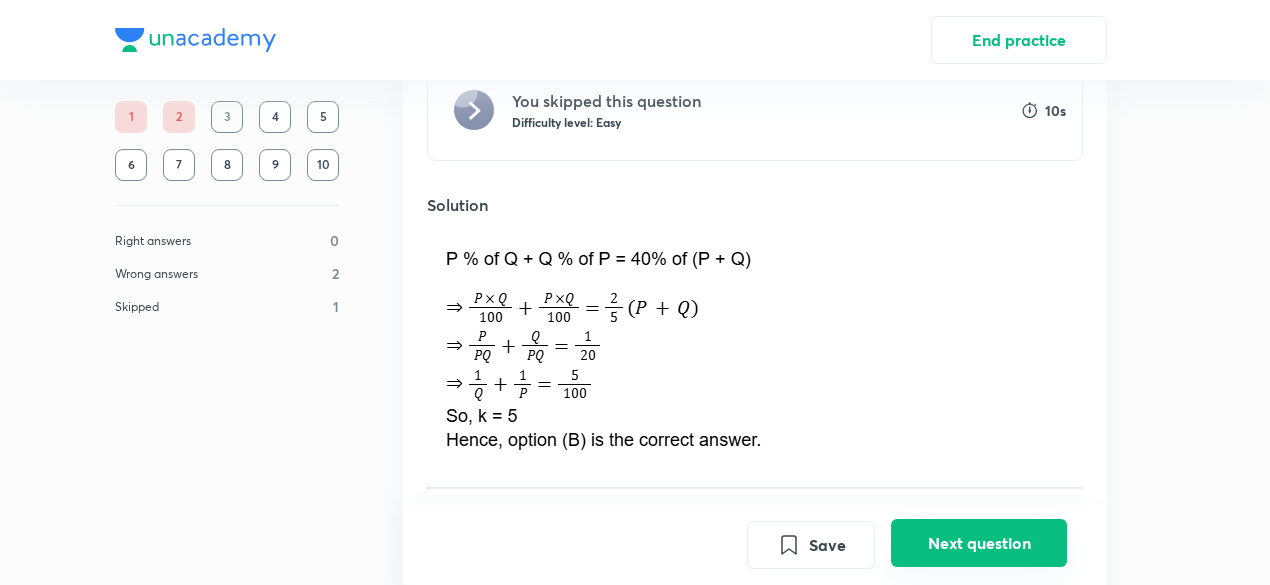click on "Next question" at bounding box center [979, 543] 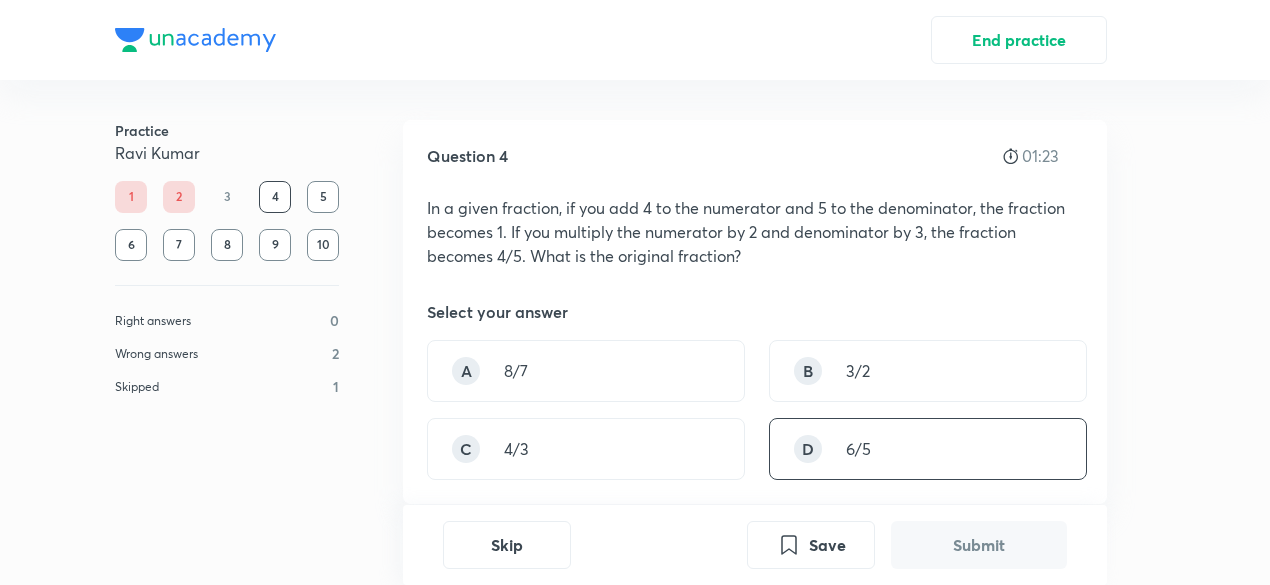 click on "D 6/5" at bounding box center [928, 449] 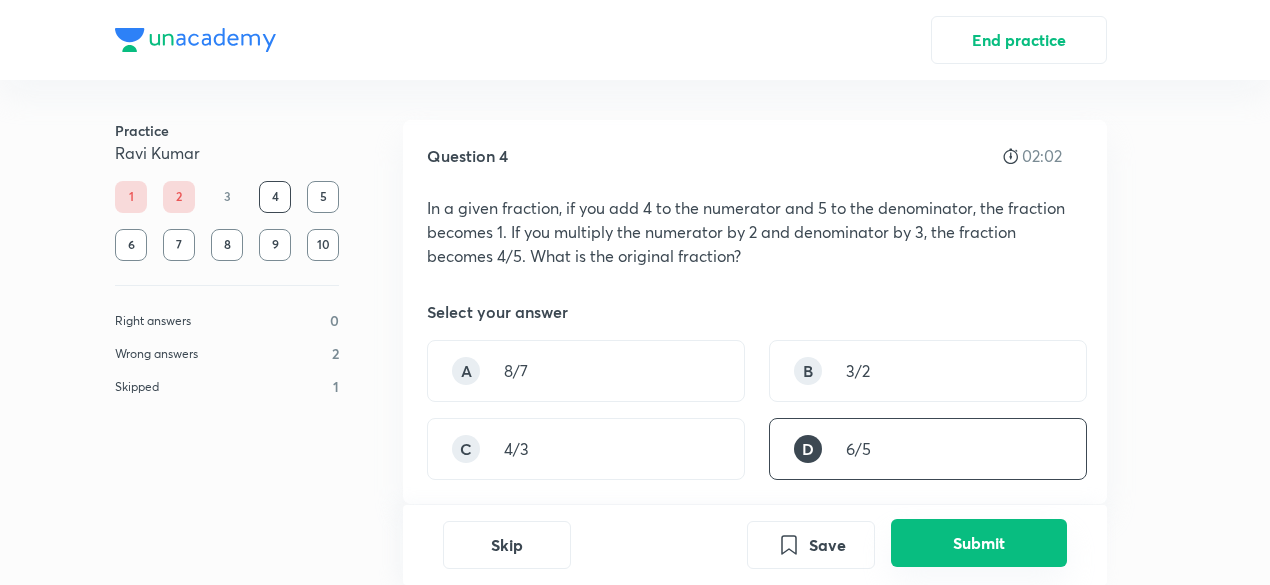 click on "Submit" at bounding box center [979, 543] 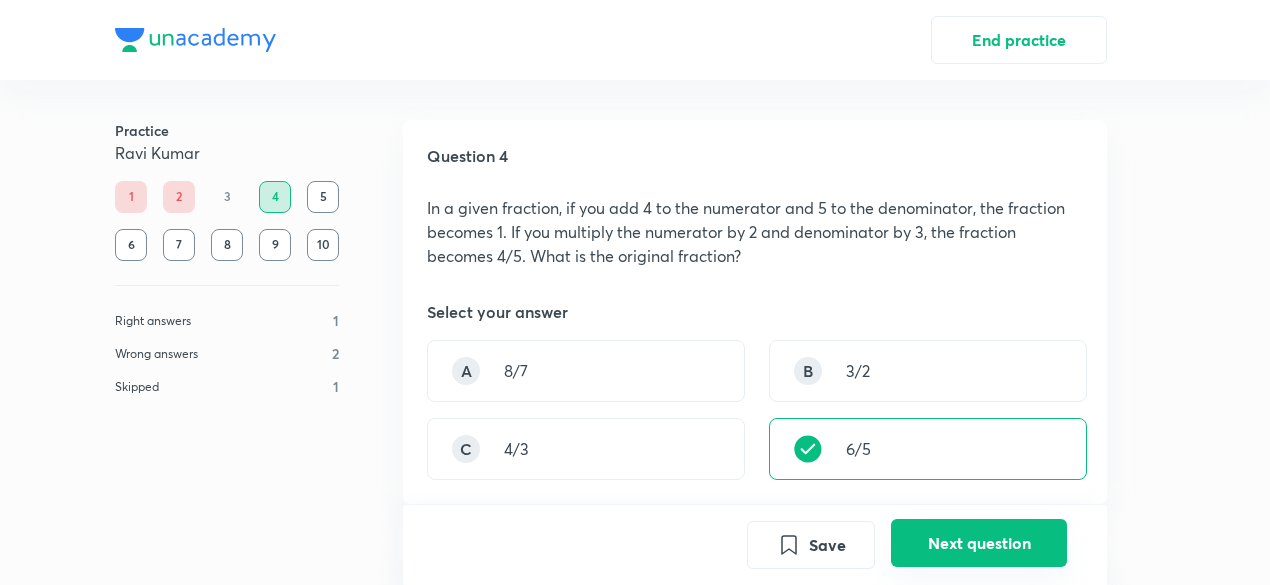 scroll, scrollTop: 542, scrollLeft: 0, axis: vertical 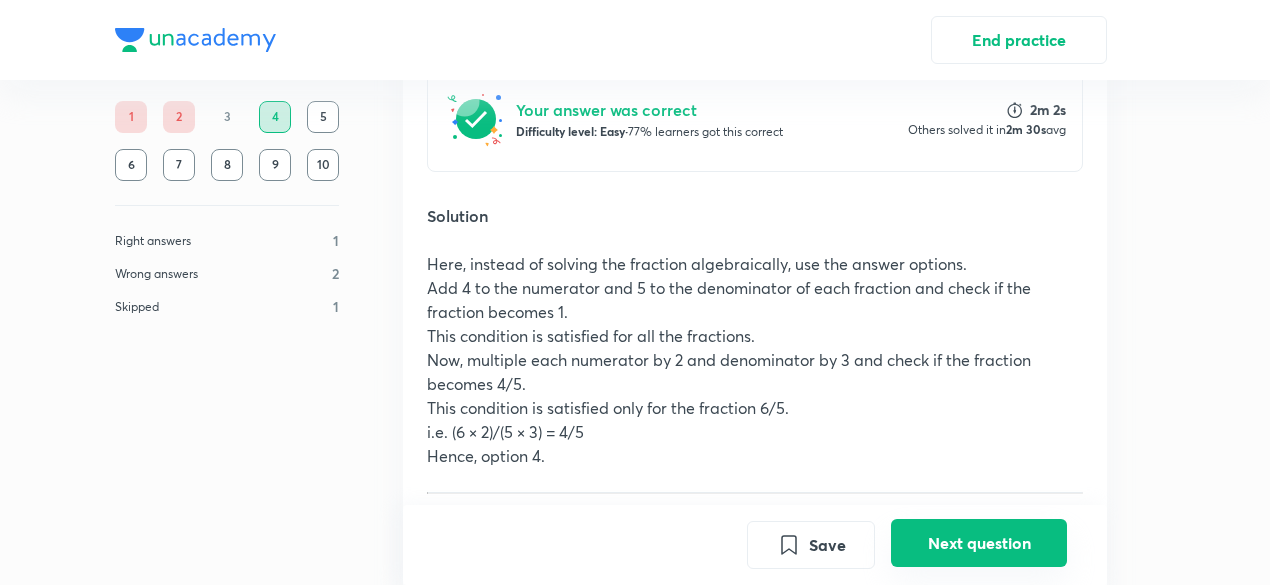 click on "Next question" at bounding box center [979, 543] 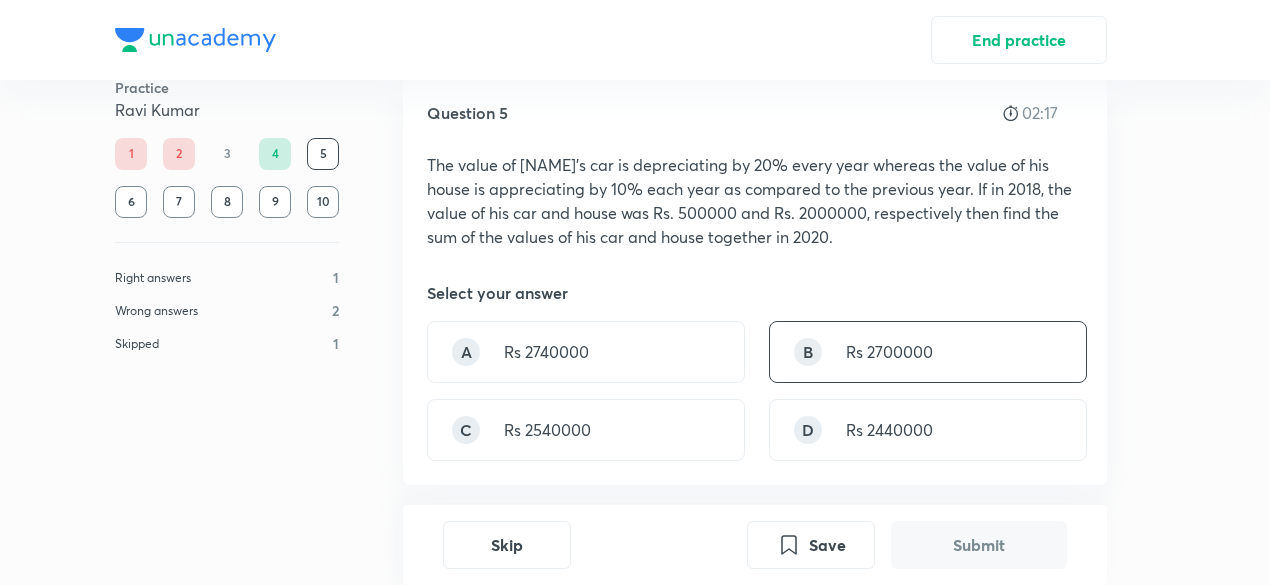 scroll, scrollTop: 45, scrollLeft: 0, axis: vertical 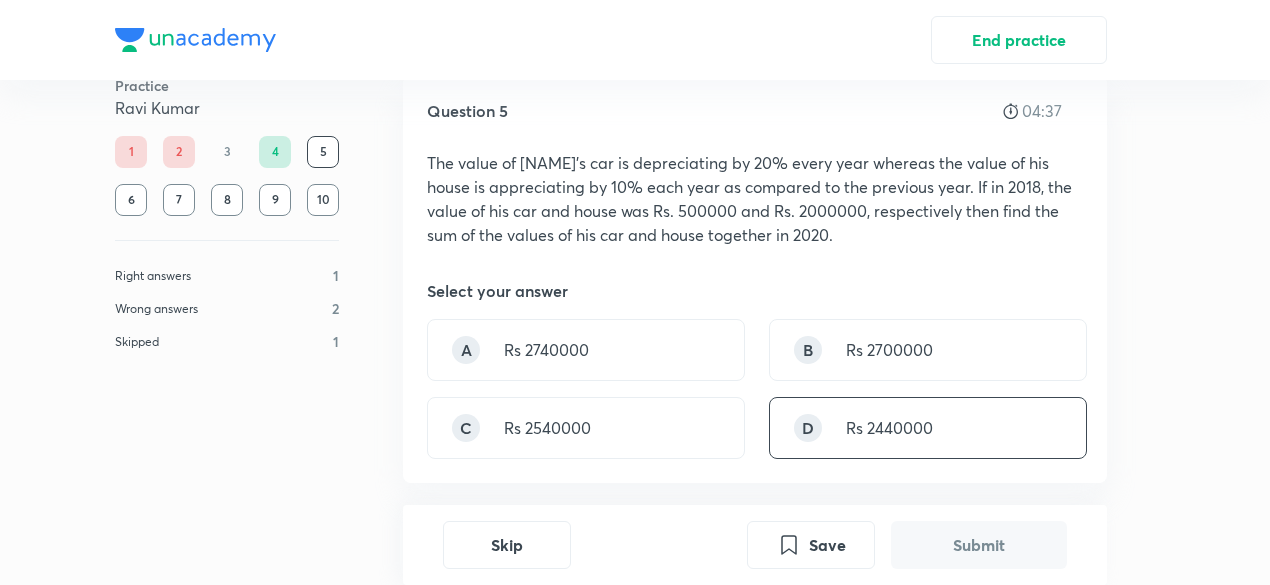 click on "D Rs 2440000" at bounding box center [928, 428] 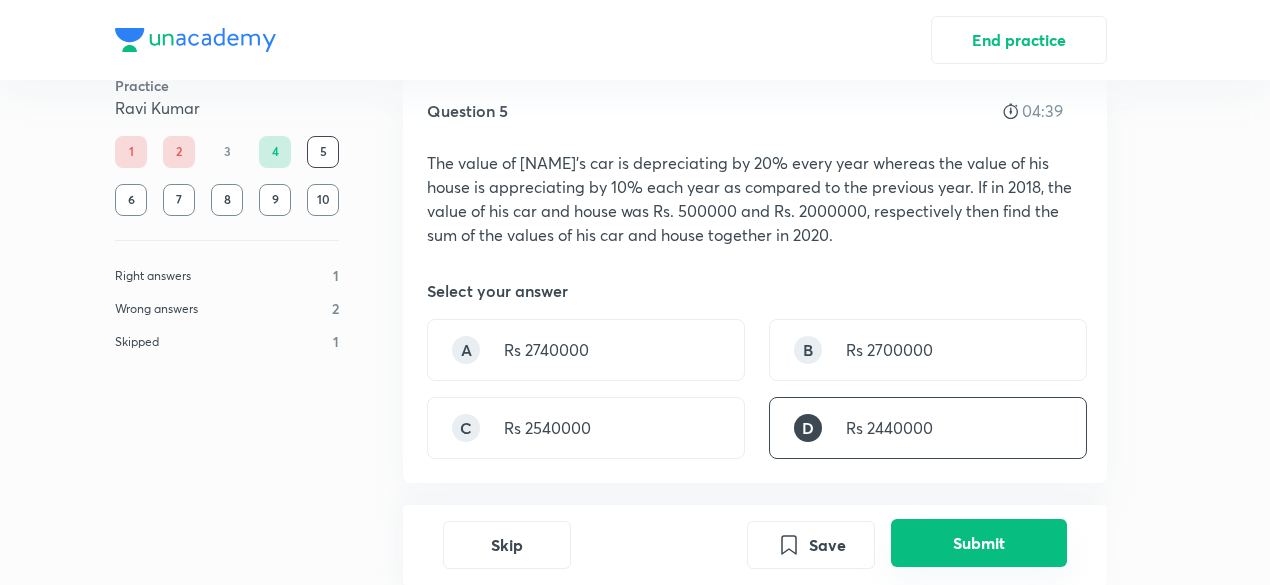 click on "Submit" at bounding box center (979, 543) 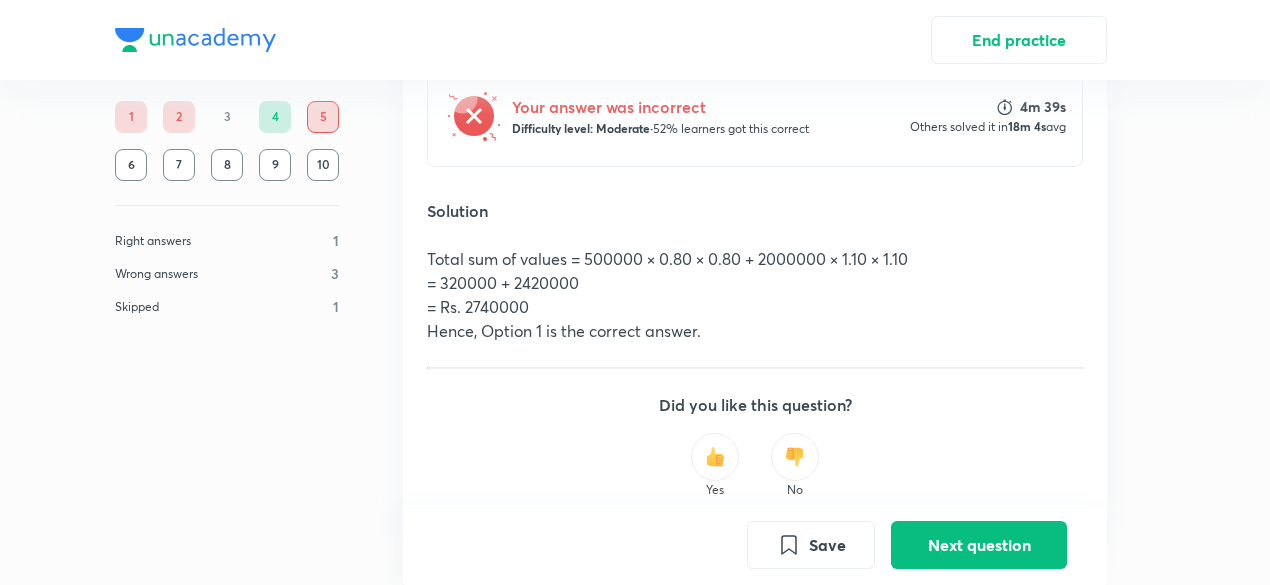 scroll, scrollTop: 662, scrollLeft: 0, axis: vertical 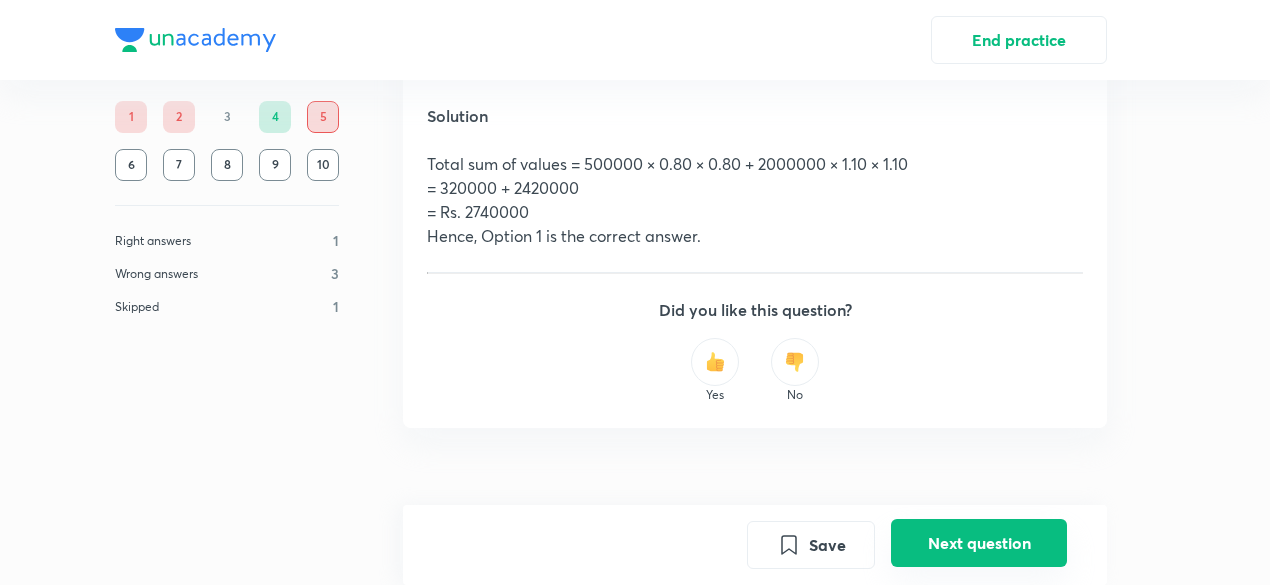 click on "Next question" at bounding box center (979, 543) 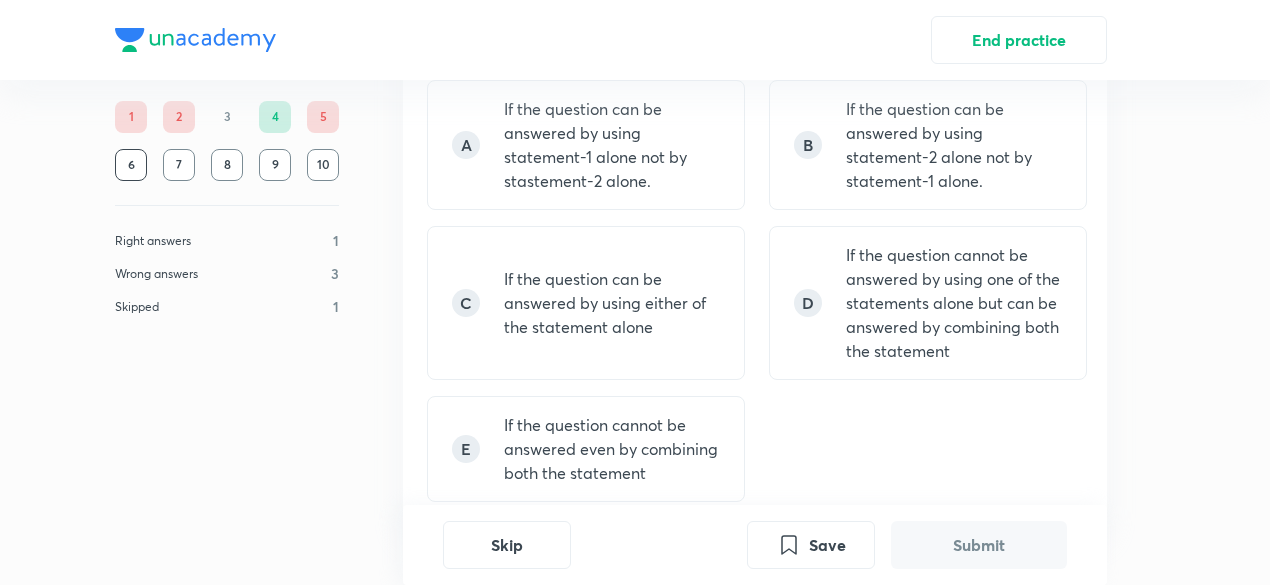 scroll, scrollTop: 292, scrollLeft: 0, axis: vertical 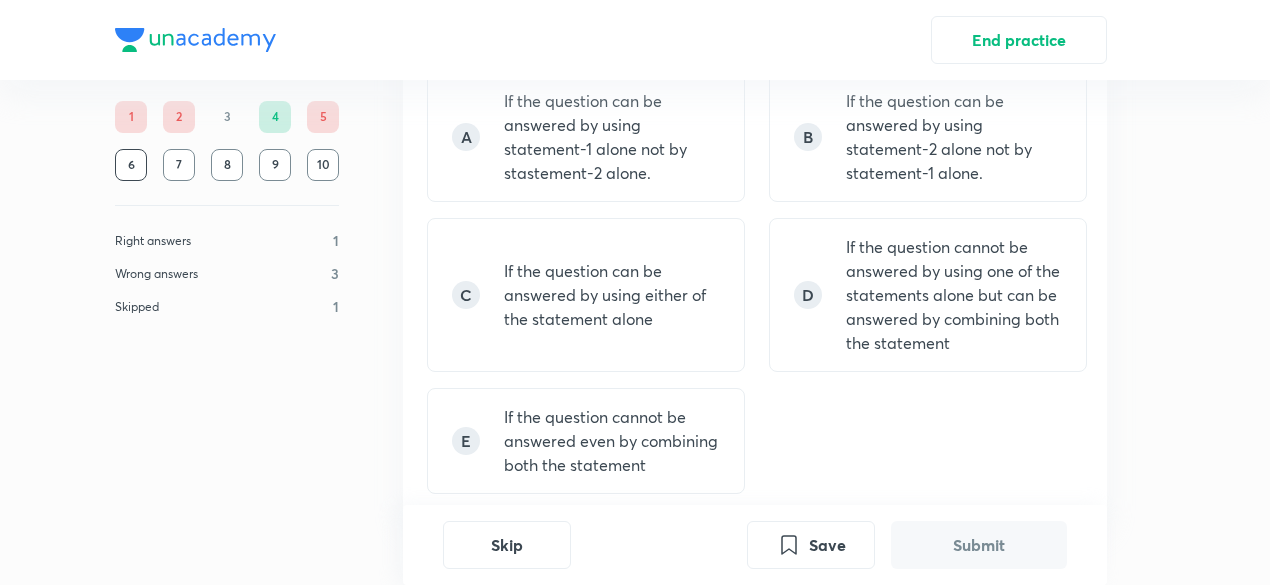 click on "If the question cannot be answered by using one of the statements alone but can be answered by combining both the statement" at bounding box center [954, 295] 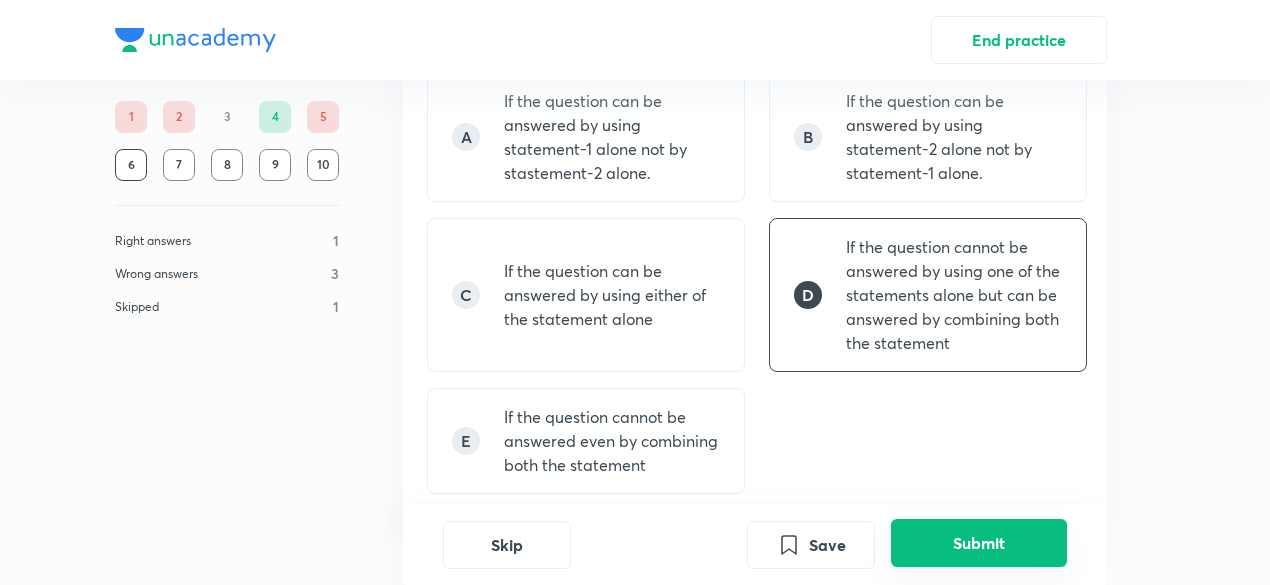 click on "Submit" at bounding box center [979, 543] 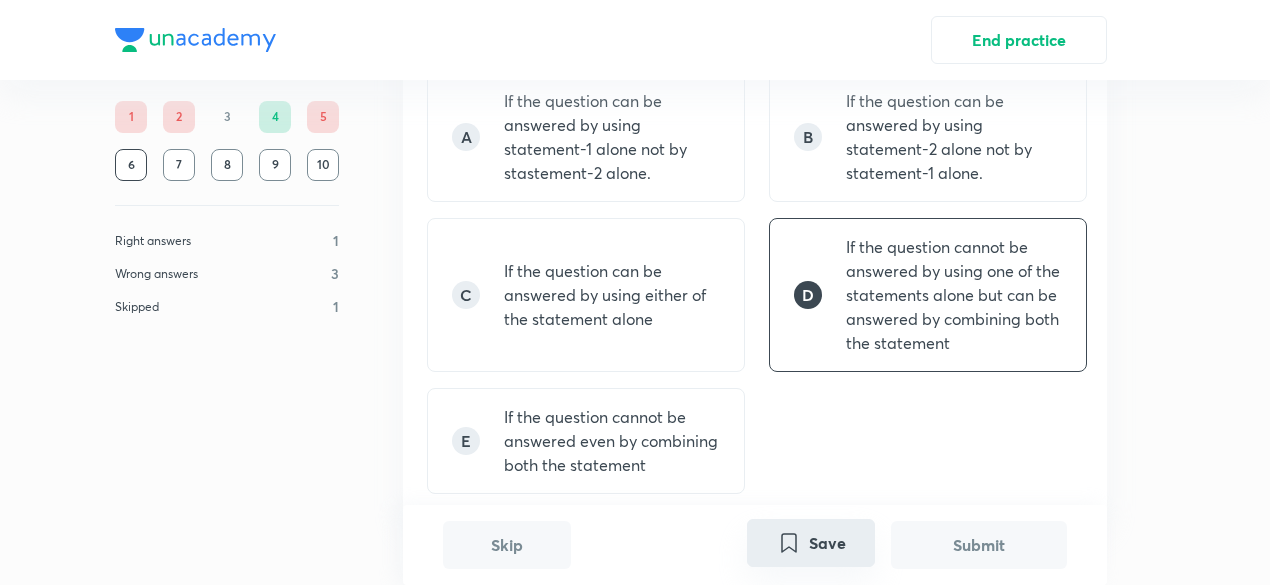 scroll, scrollTop: 848, scrollLeft: 0, axis: vertical 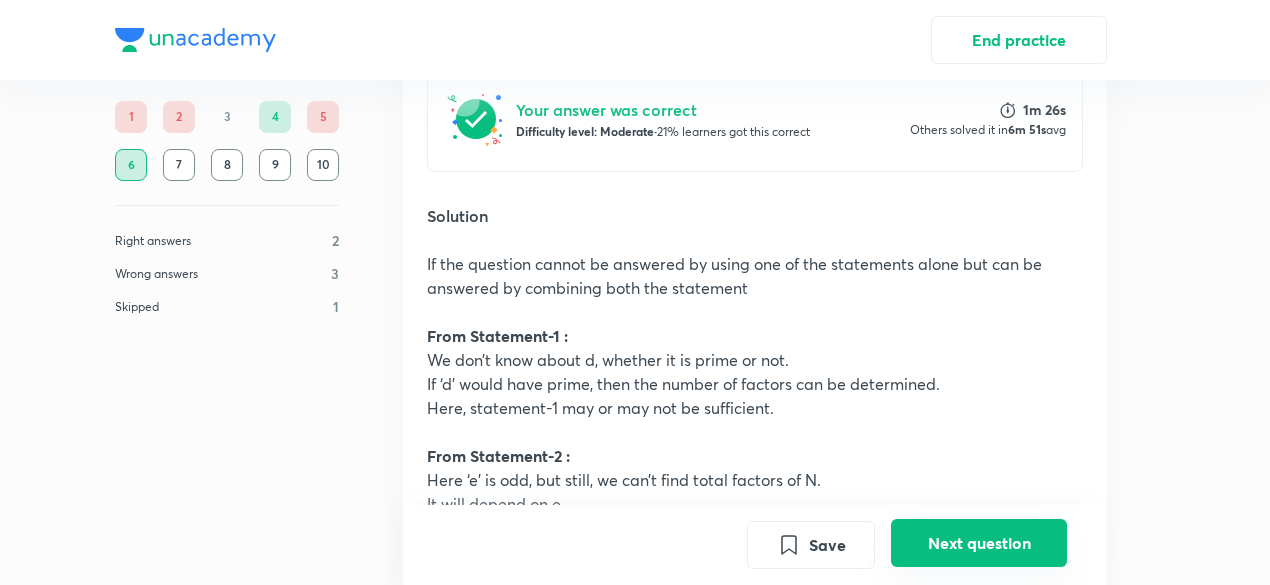 click on "Next question" at bounding box center (979, 543) 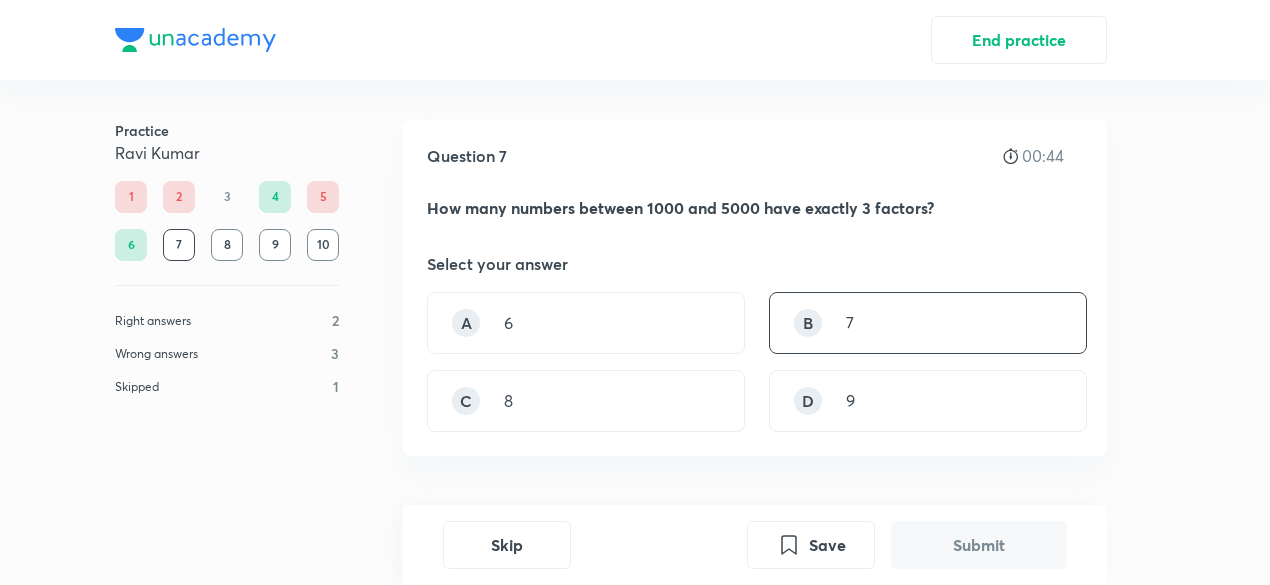 click on "B 7" at bounding box center (928, 323) 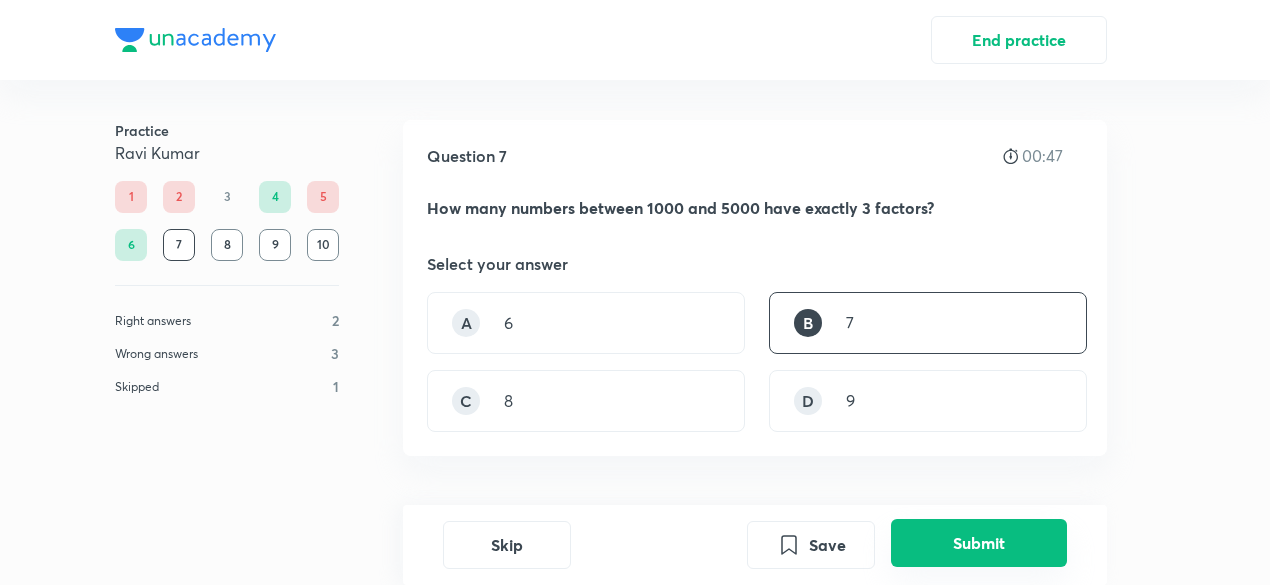 click on "Submit" at bounding box center (979, 543) 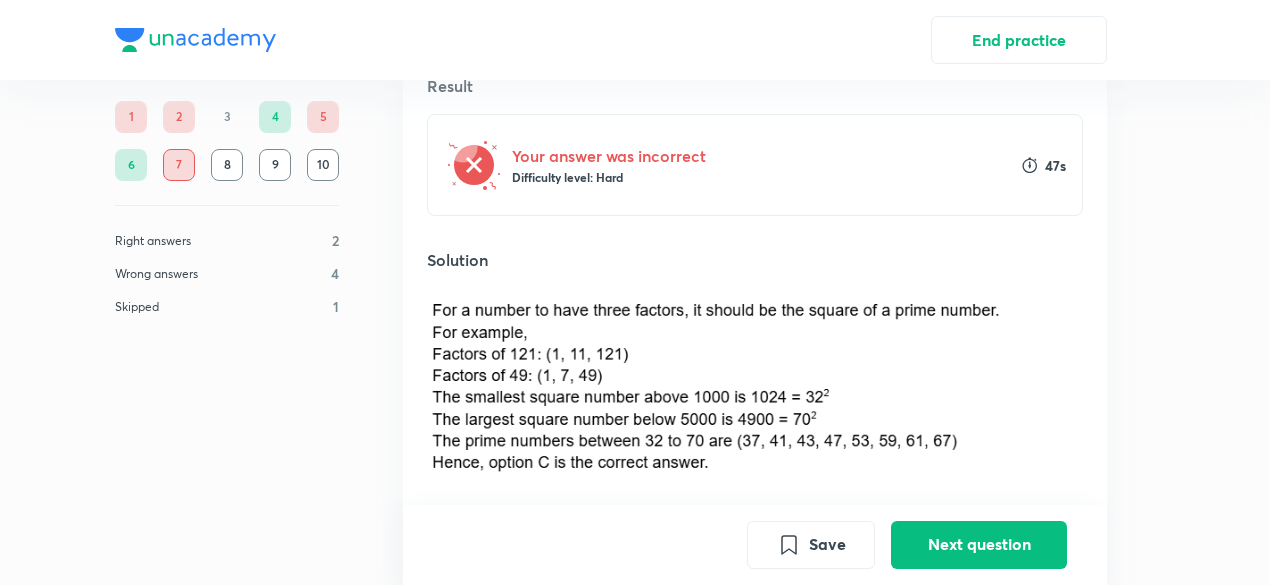 scroll, scrollTop: 447, scrollLeft: 0, axis: vertical 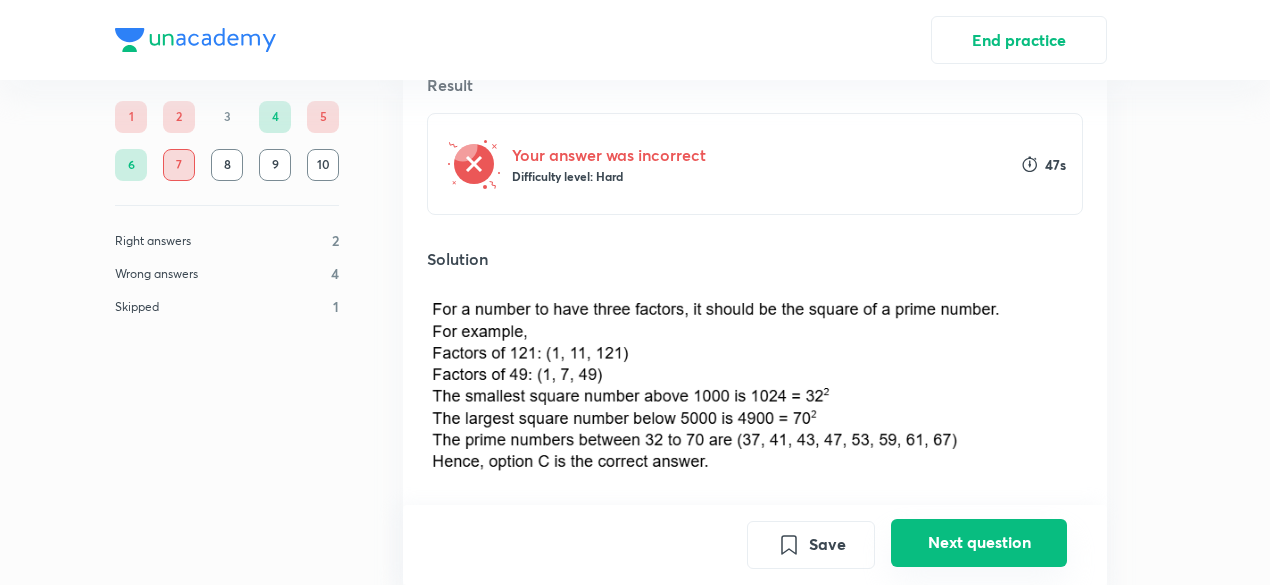 click on "Next question" at bounding box center [979, 543] 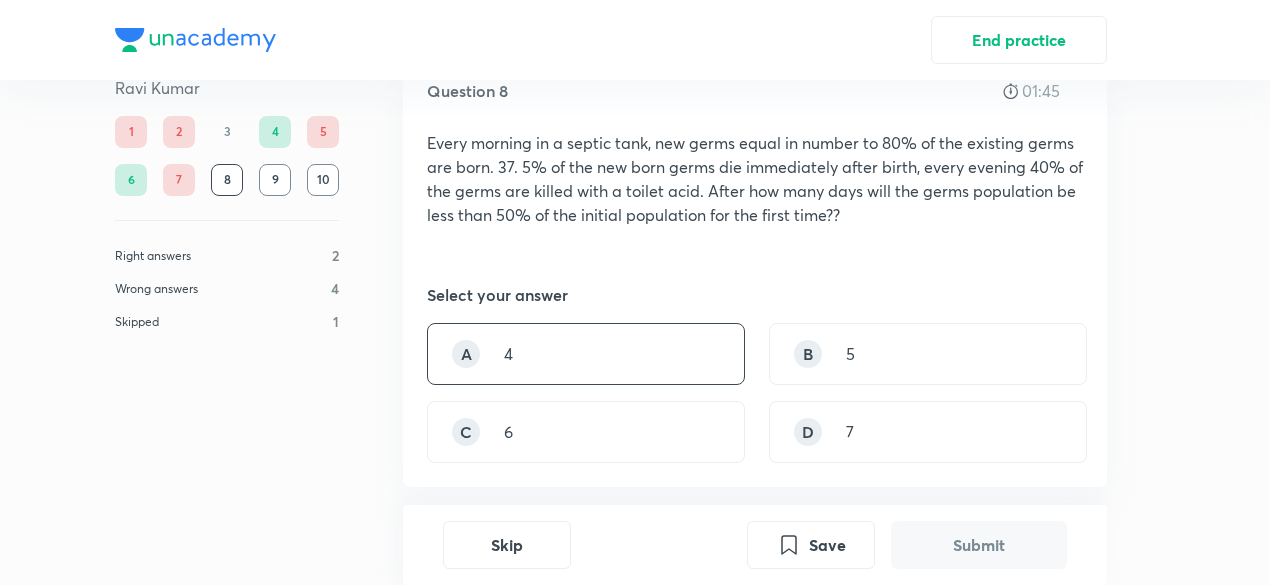 scroll, scrollTop: 54, scrollLeft: 0, axis: vertical 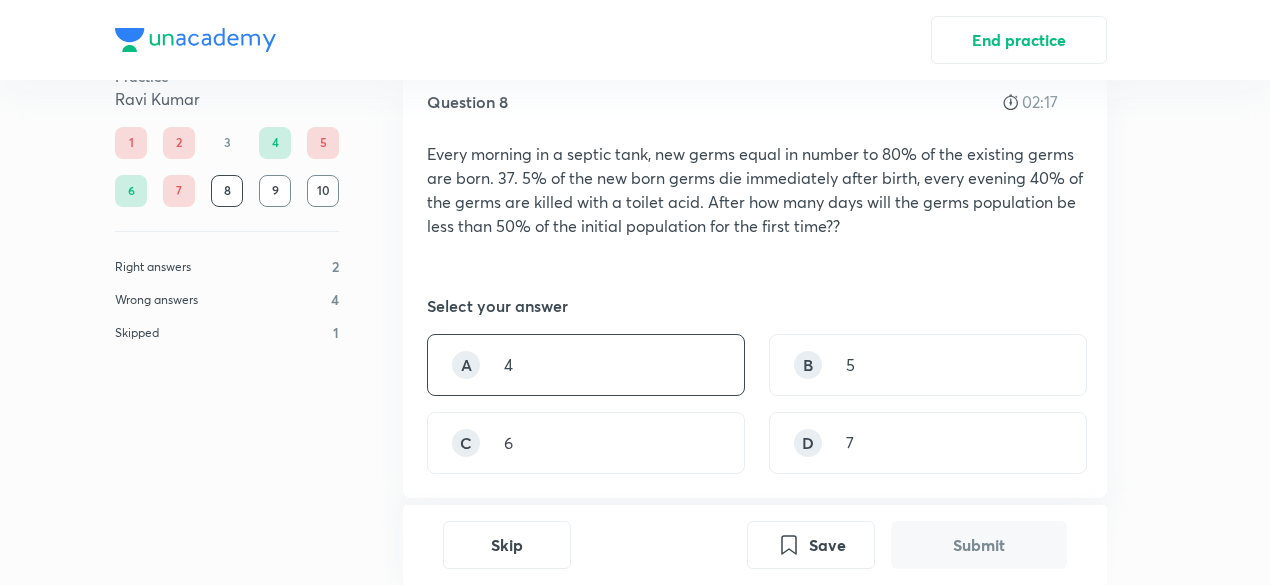 click on "A 4" at bounding box center [586, 365] 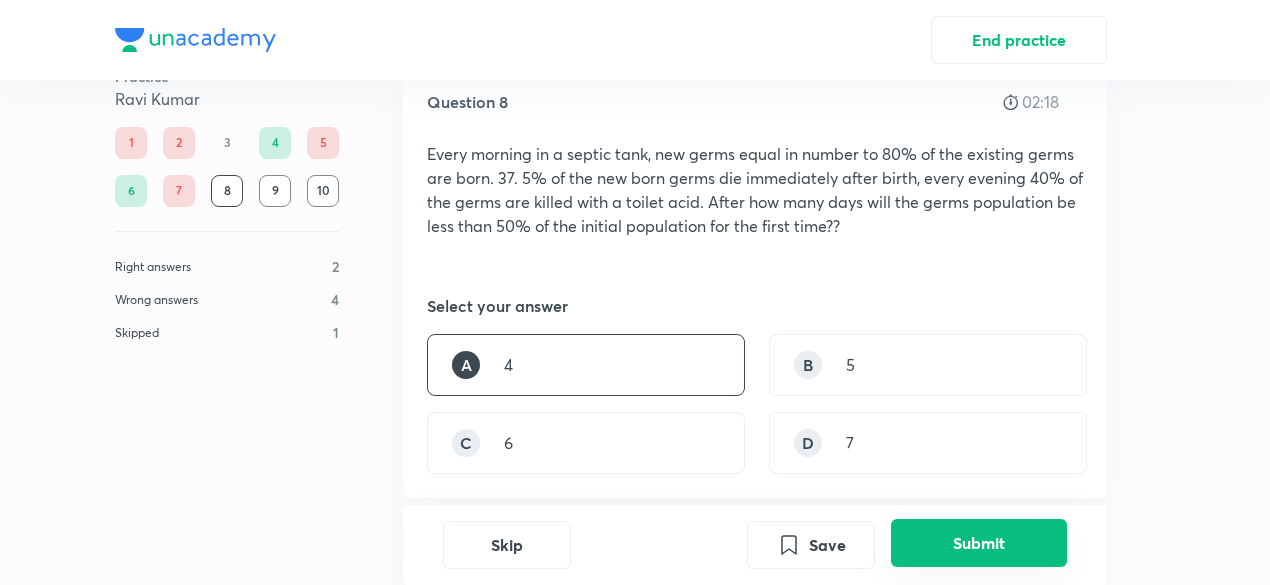 click on "Submit" at bounding box center [979, 543] 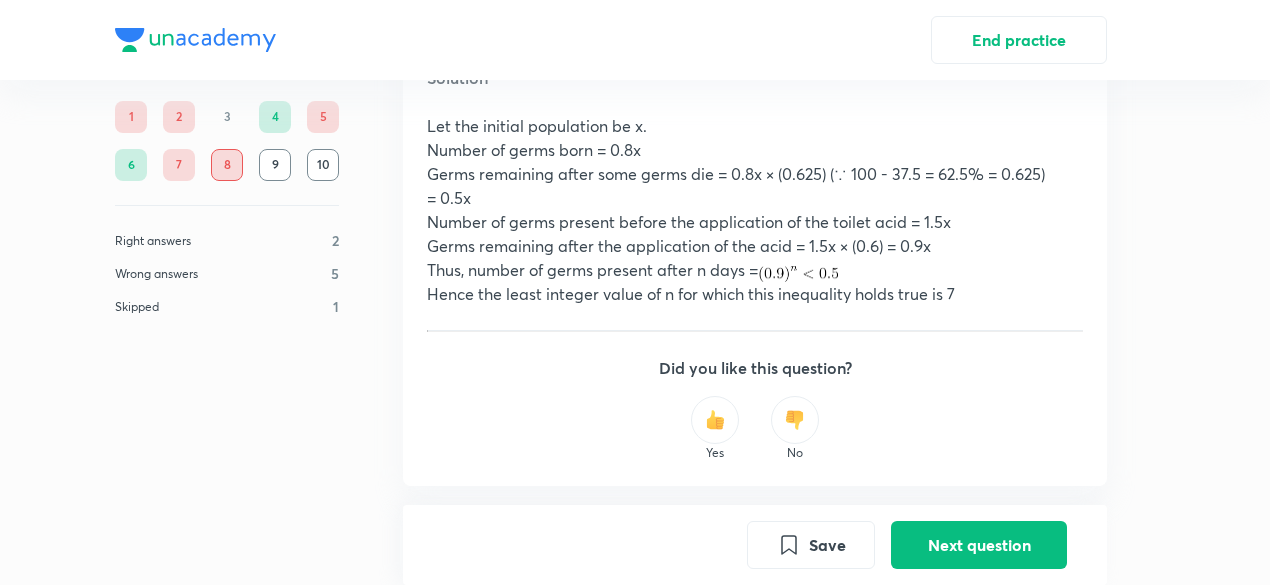 scroll, scrollTop: 726, scrollLeft: 0, axis: vertical 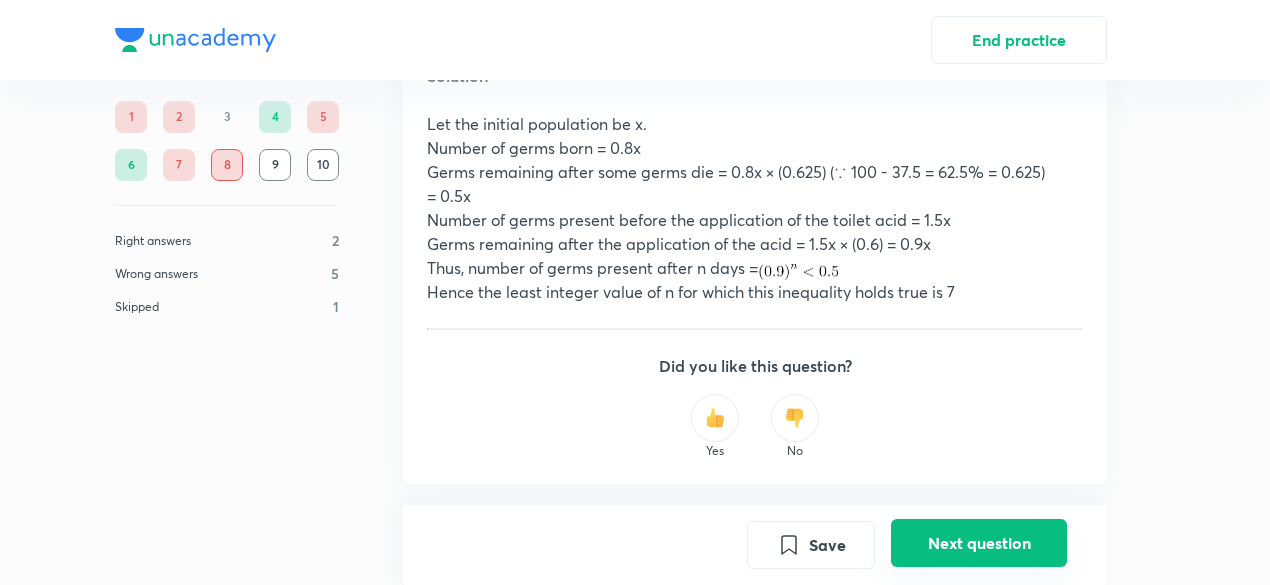 click on "Next question" at bounding box center [979, 543] 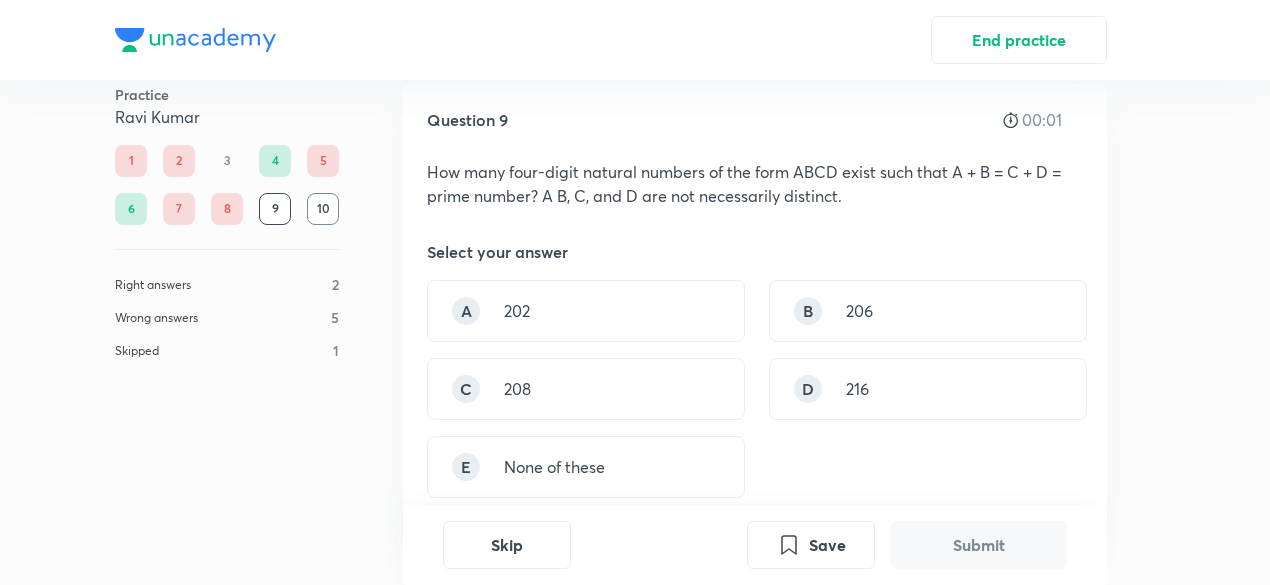 scroll, scrollTop: 37, scrollLeft: 0, axis: vertical 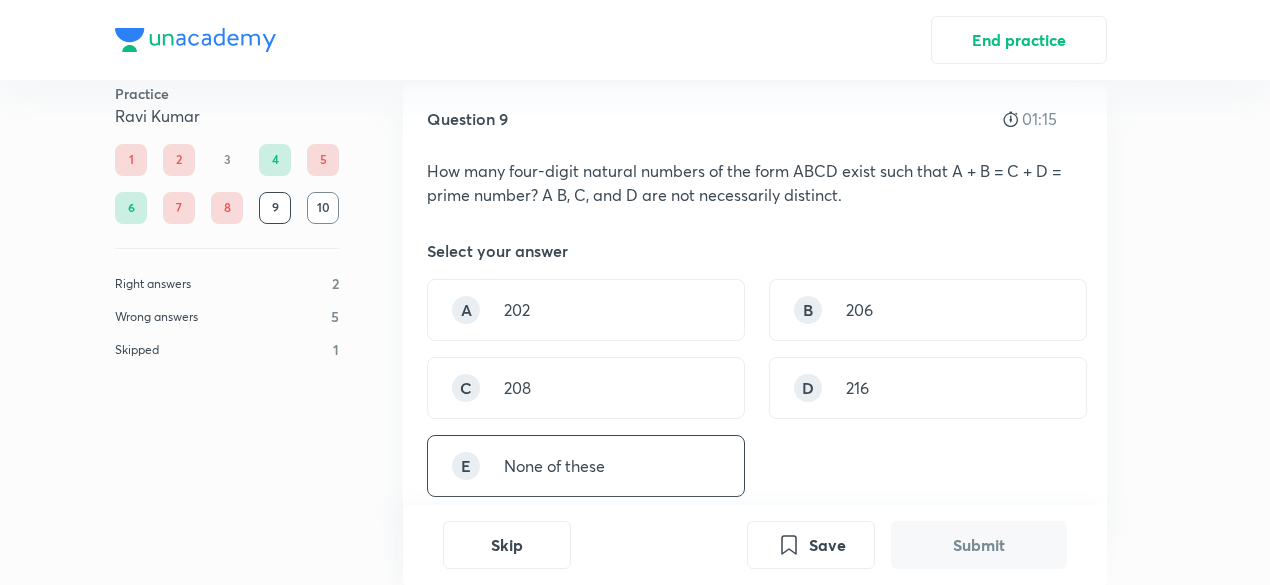 click on "E None of these" at bounding box center (586, 466) 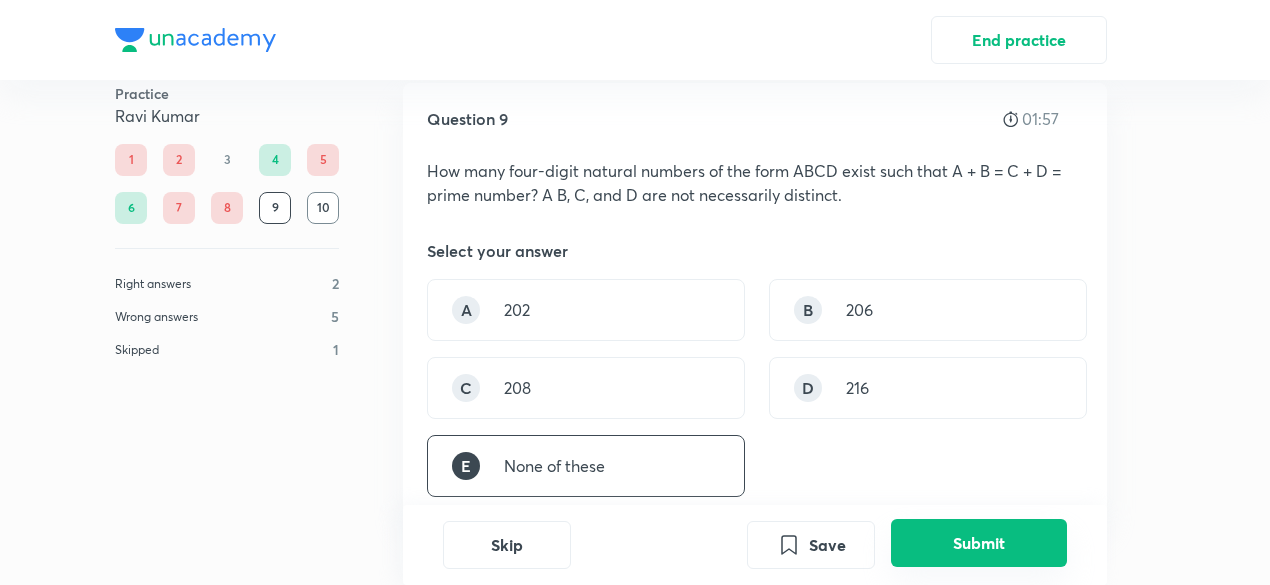 click on "Submit" at bounding box center (979, 543) 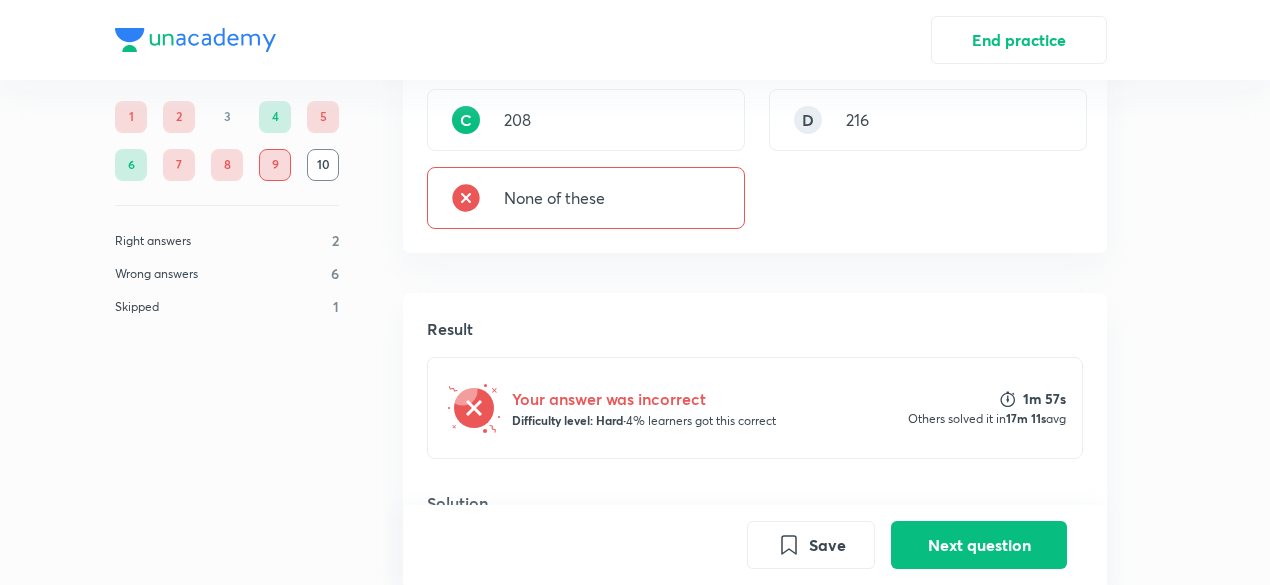 scroll, scrollTop: 306, scrollLeft: 0, axis: vertical 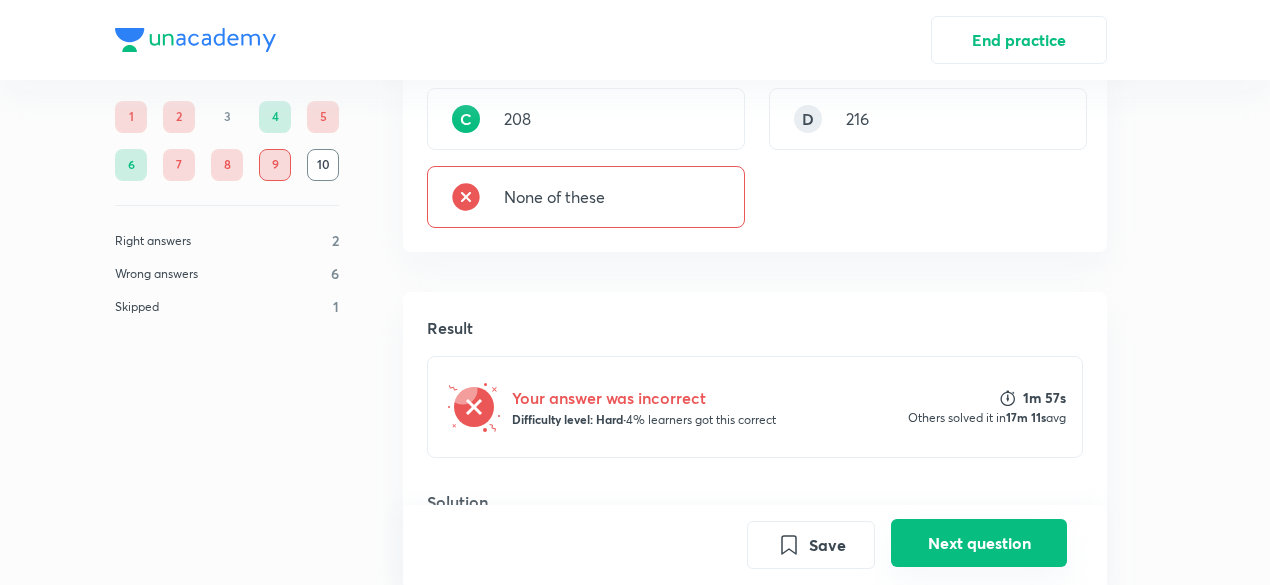 click on "Next question" at bounding box center (979, 543) 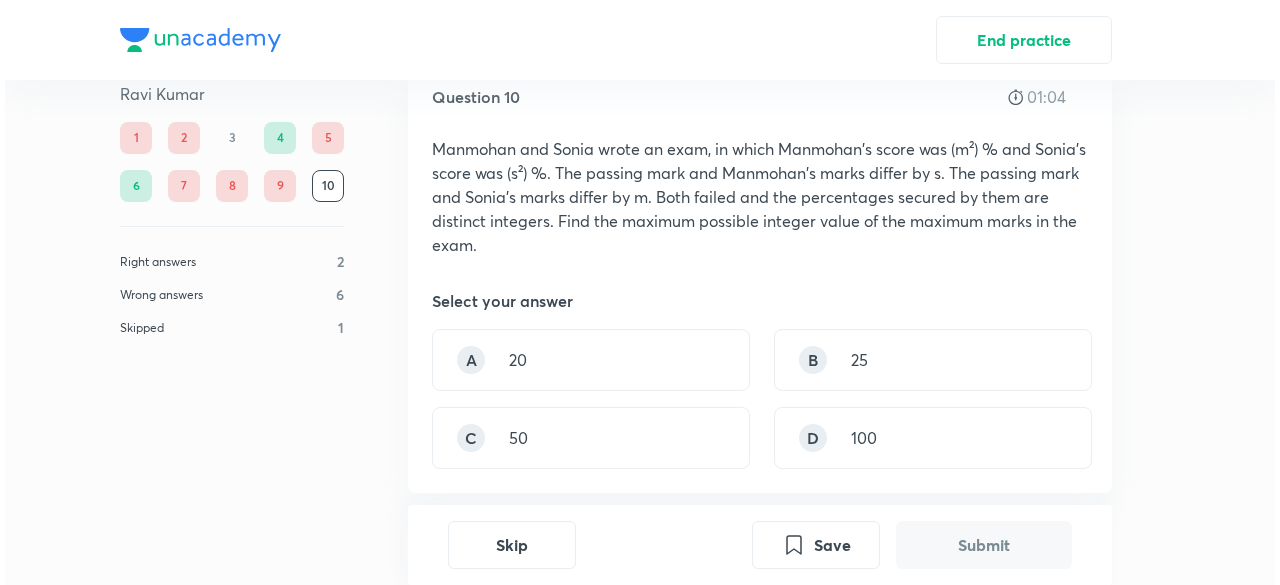 scroll, scrollTop: 55, scrollLeft: 0, axis: vertical 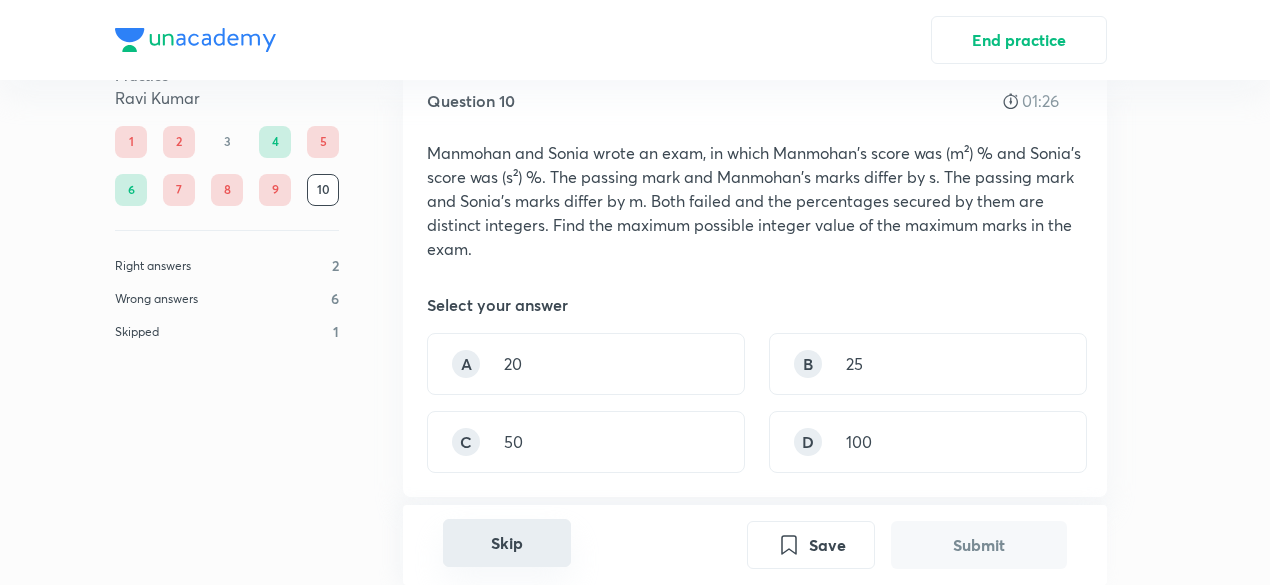 click on "Skip" at bounding box center (507, 543) 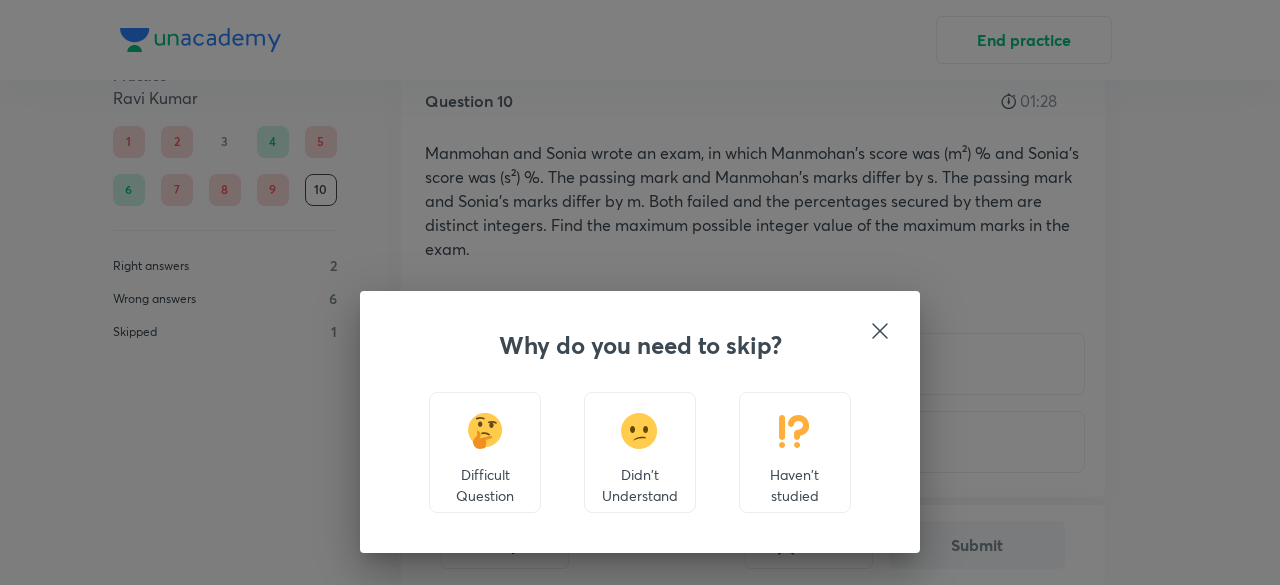 click on "Didn't Understand" at bounding box center (640, 452) 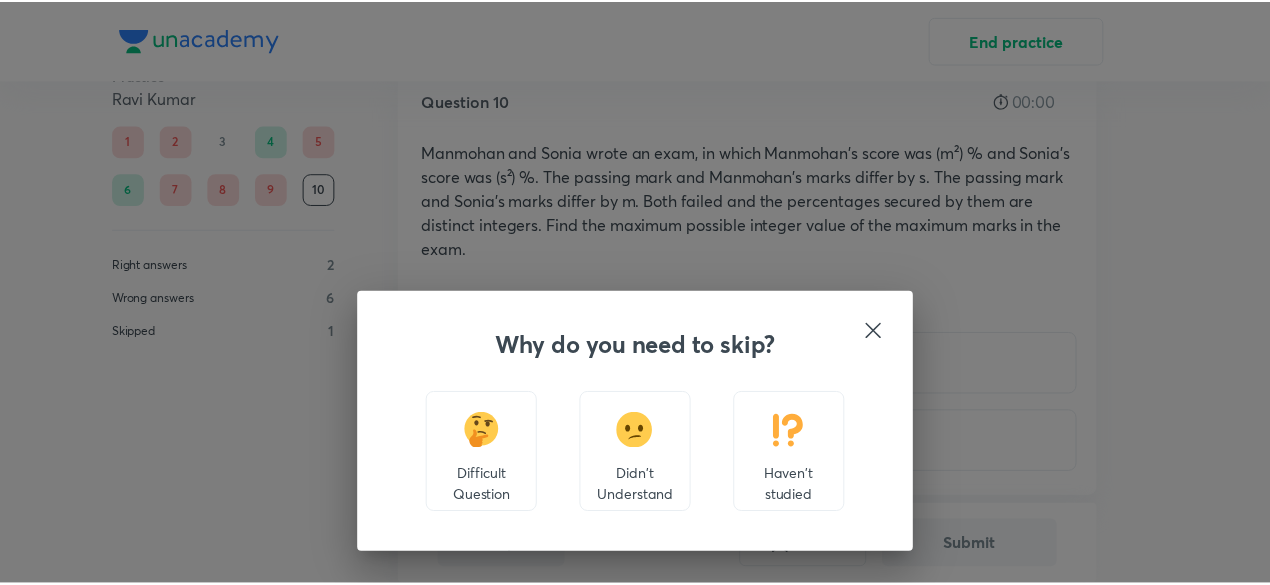 scroll, scrollTop: 590, scrollLeft: 0, axis: vertical 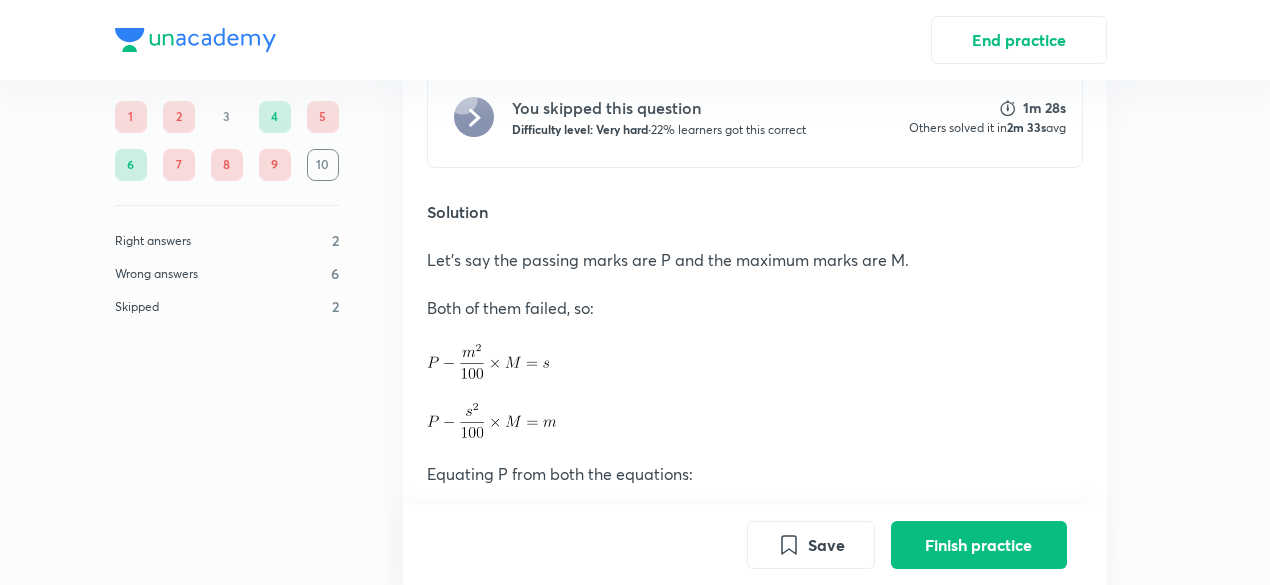 click at bounding box center (755, 498) 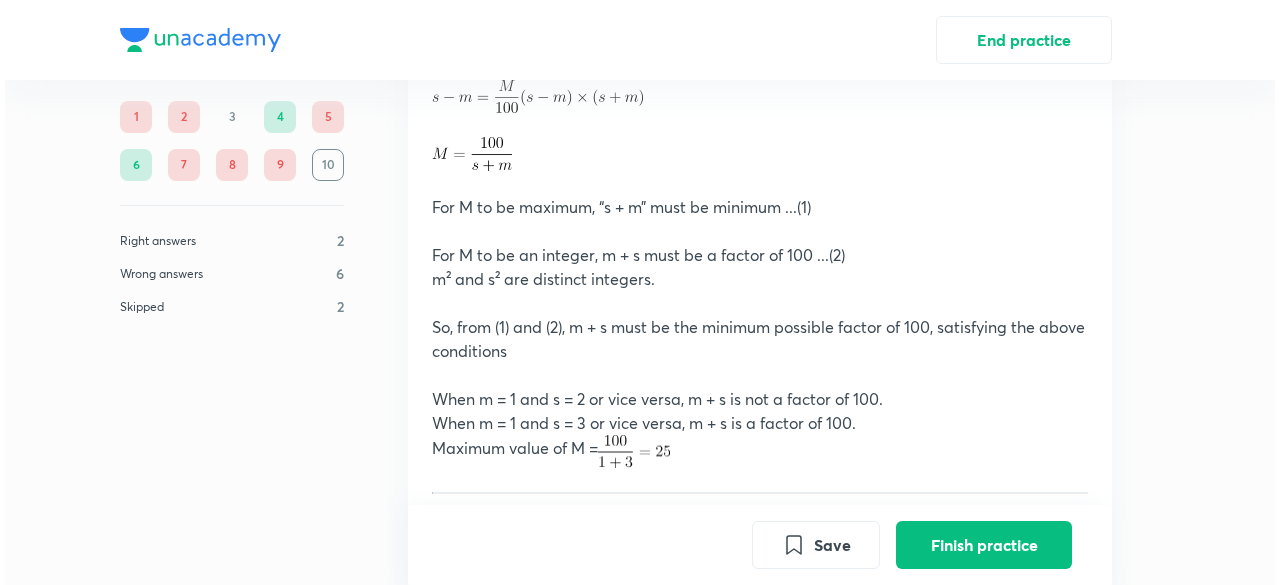 scroll, scrollTop: 1141, scrollLeft: 0, axis: vertical 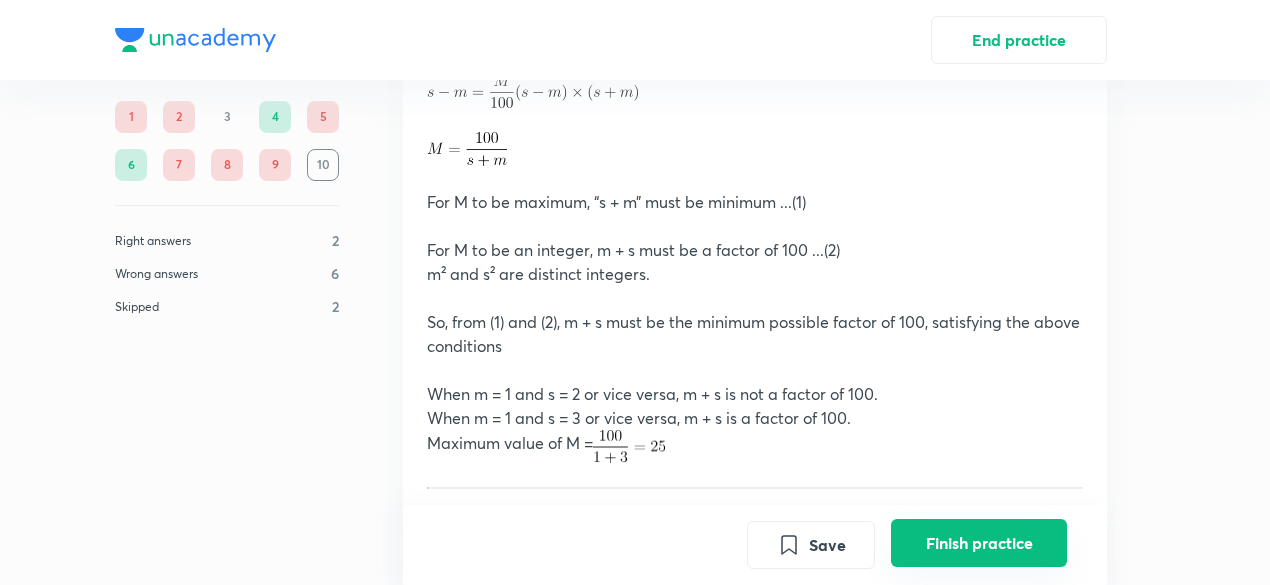click on "Finish practice" at bounding box center [979, 543] 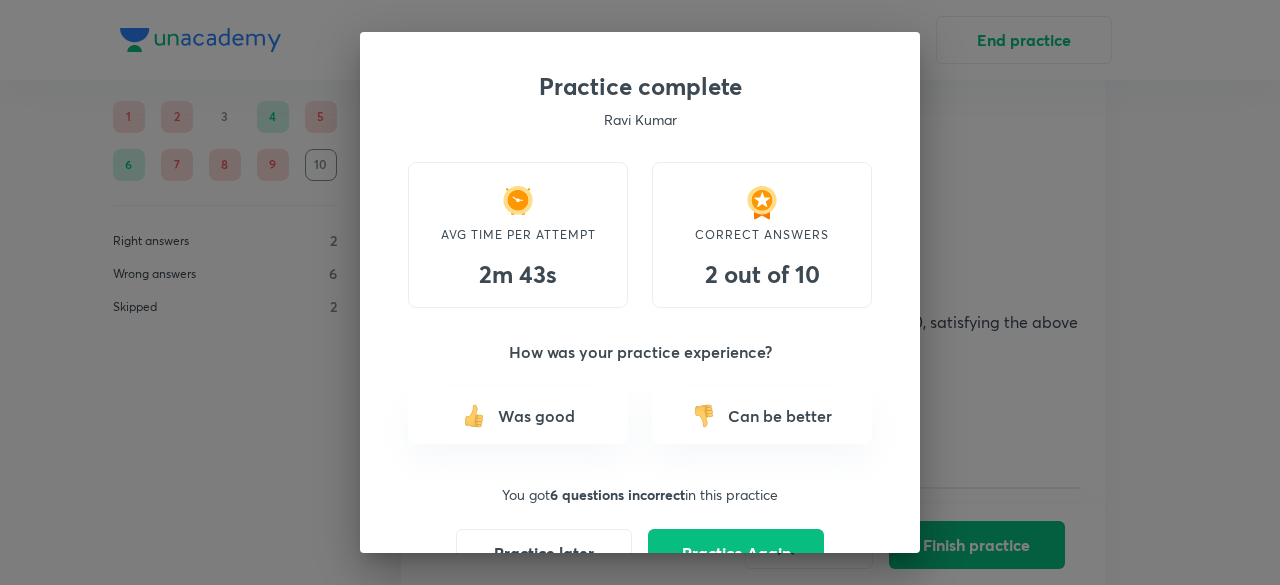 scroll, scrollTop: 63, scrollLeft: 0, axis: vertical 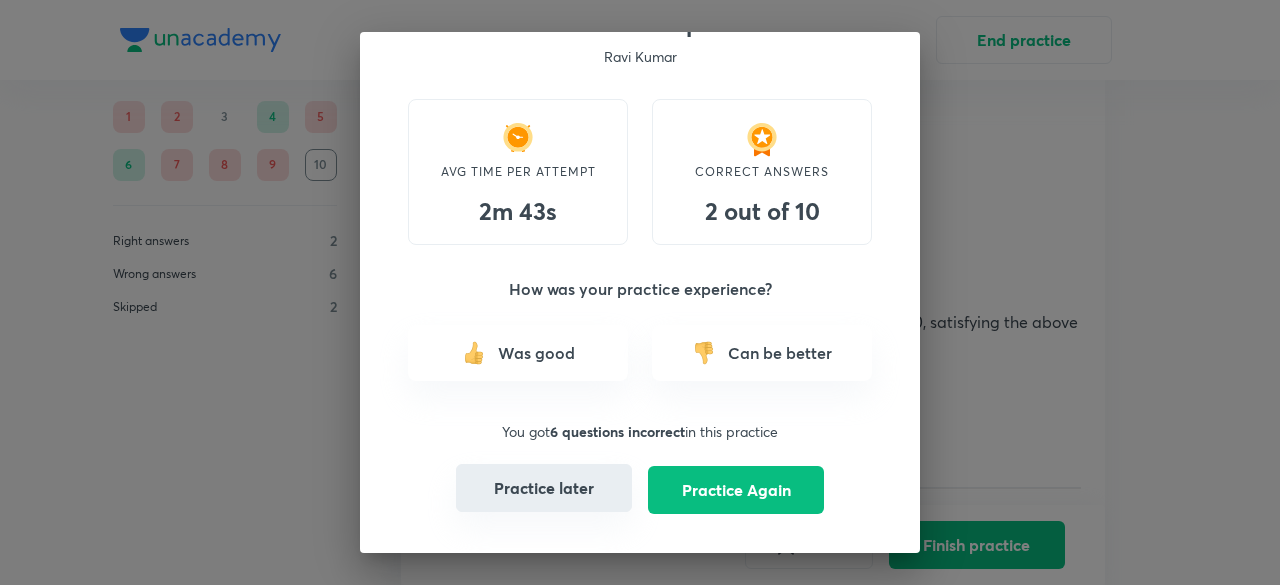 click on "Practice later" at bounding box center [544, 488] 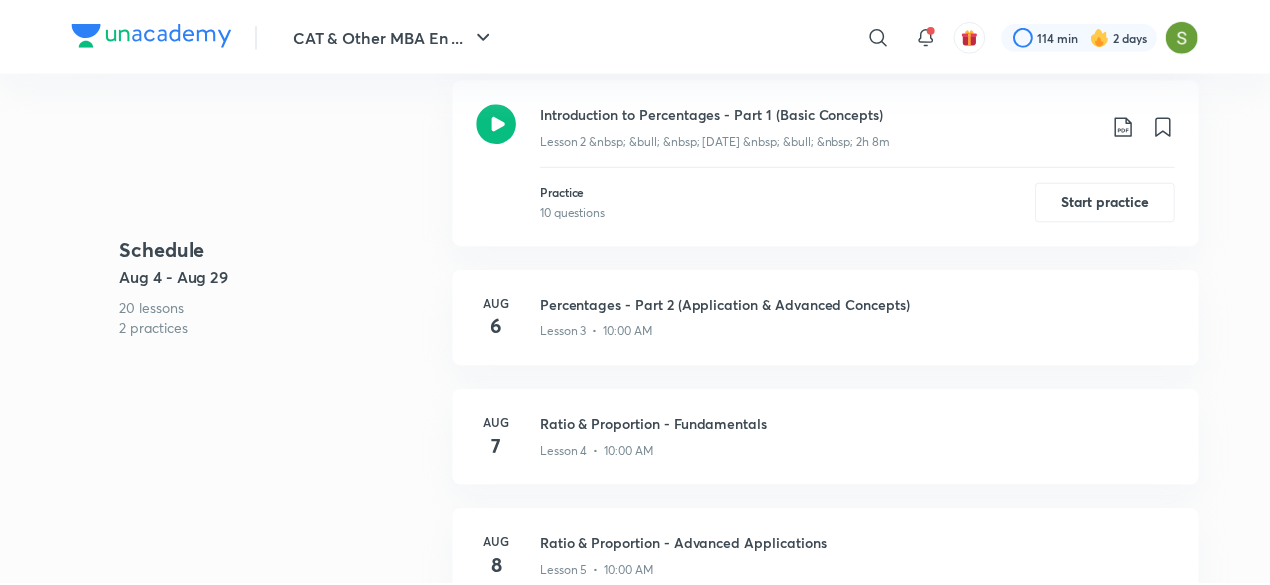 scroll, scrollTop: 0, scrollLeft: 0, axis: both 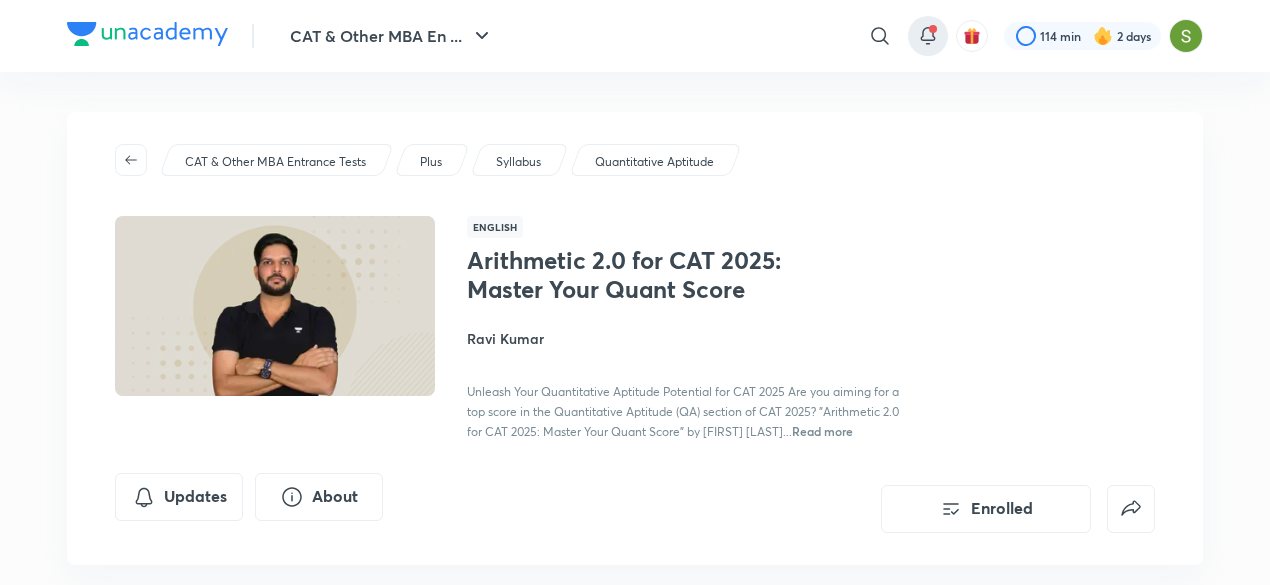 click 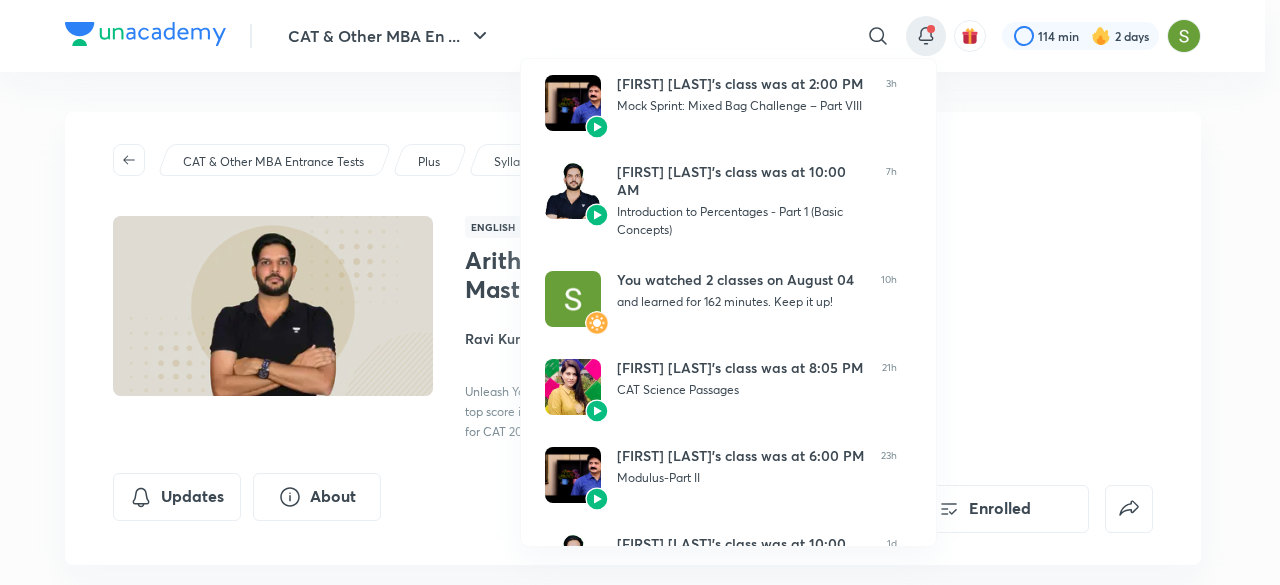 click at bounding box center (640, 292) 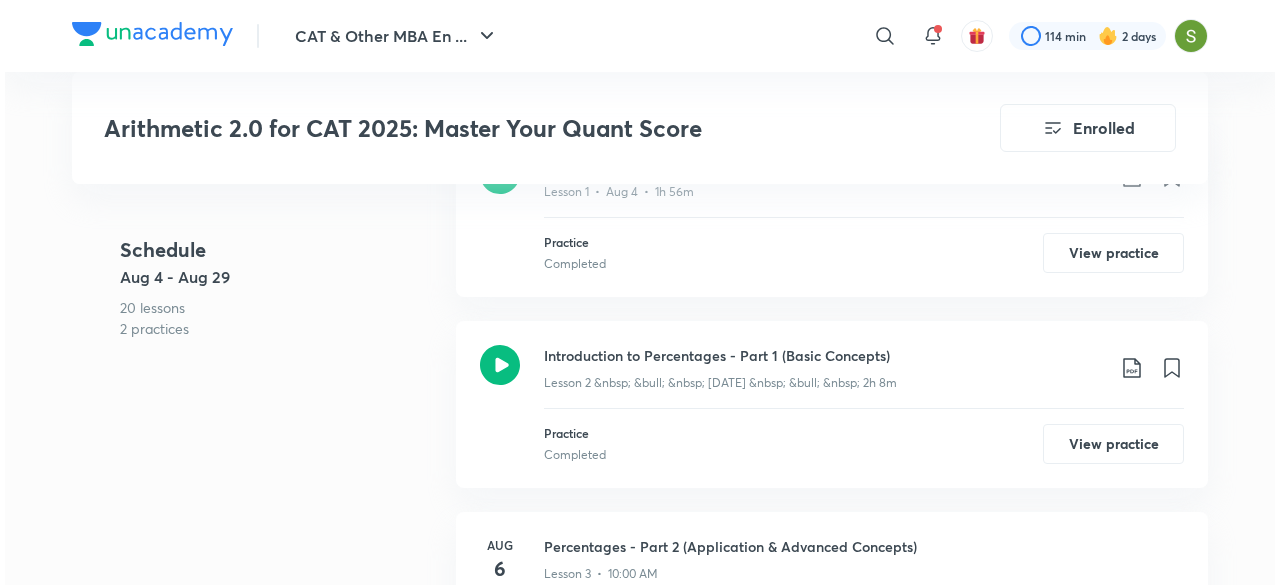 scroll, scrollTop: 884, scrollLeft: 0, axis: vertical 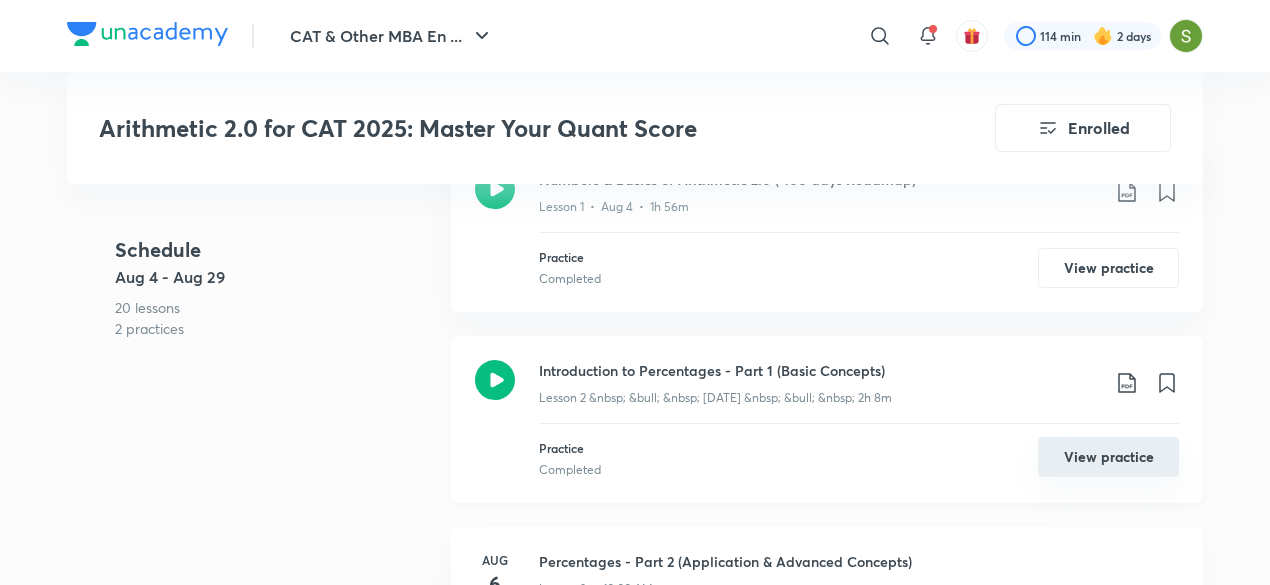 click on "View practice" at bounding box center (1108, 457) 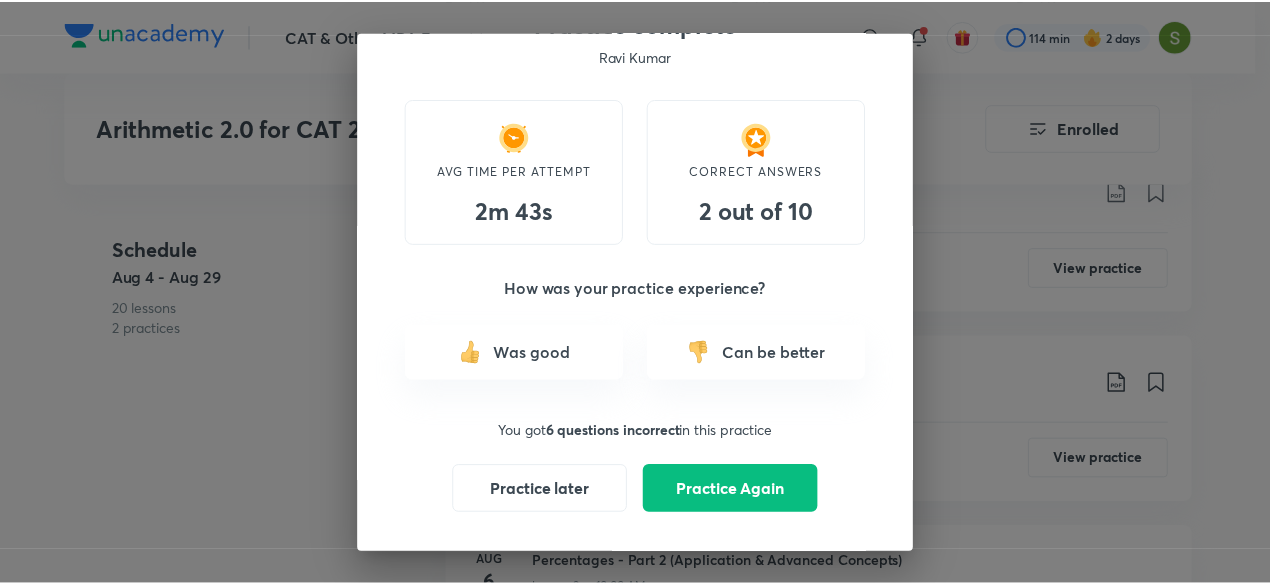scroll, scrollTop: 0, scrollLeft: 0, axis: both 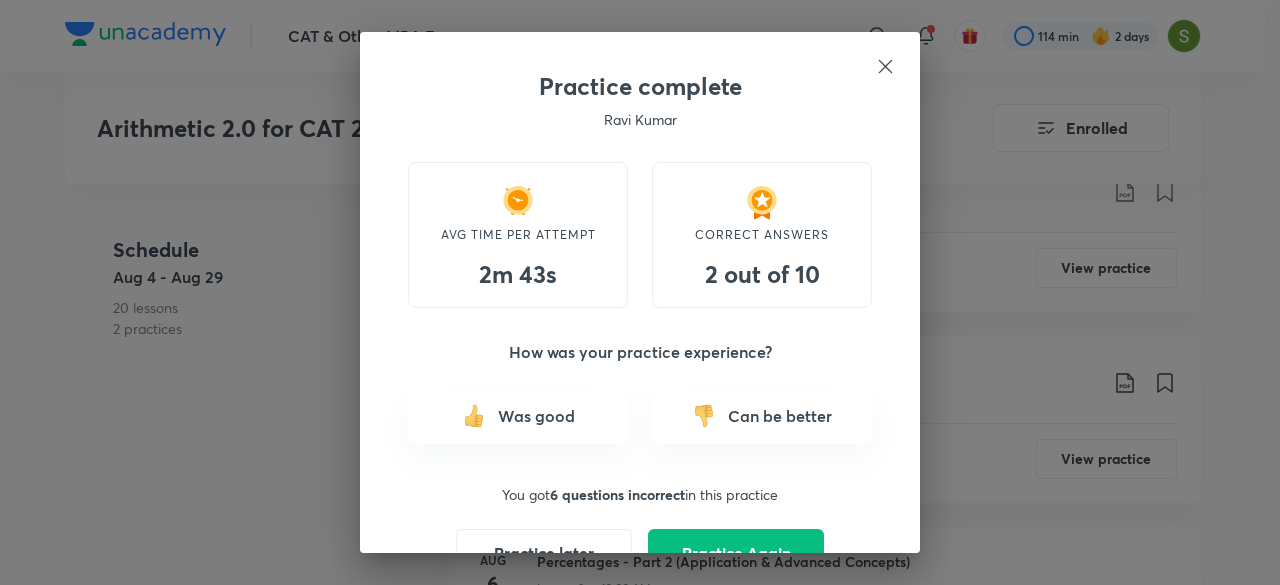 click 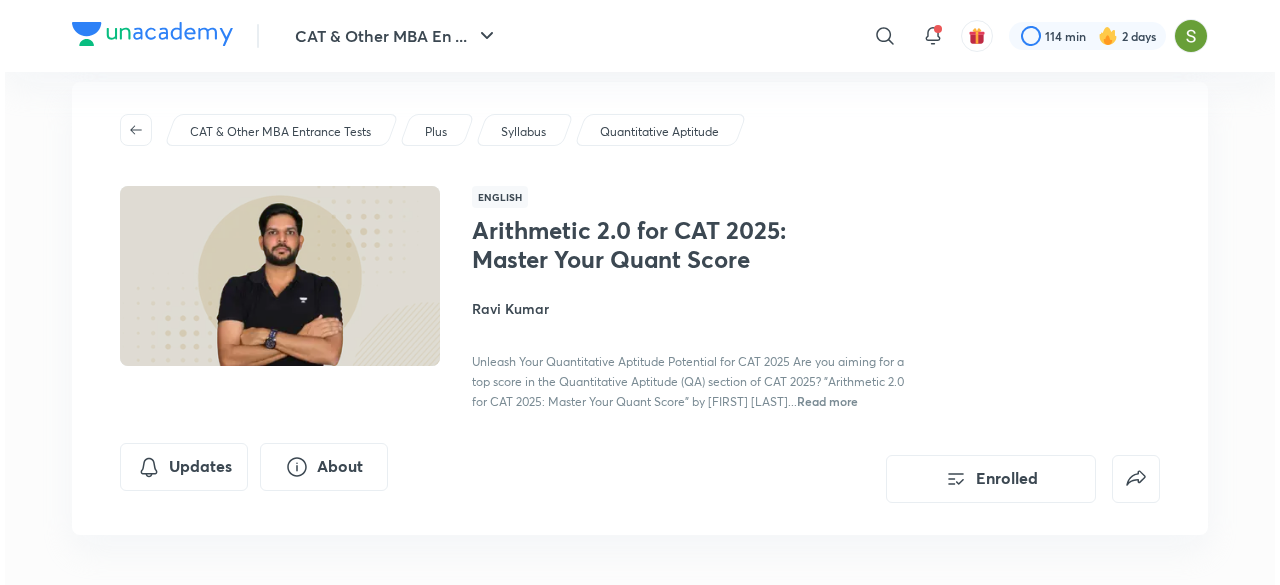 scroll, scrollTop: 0, scrollLeft: 0, axis: both 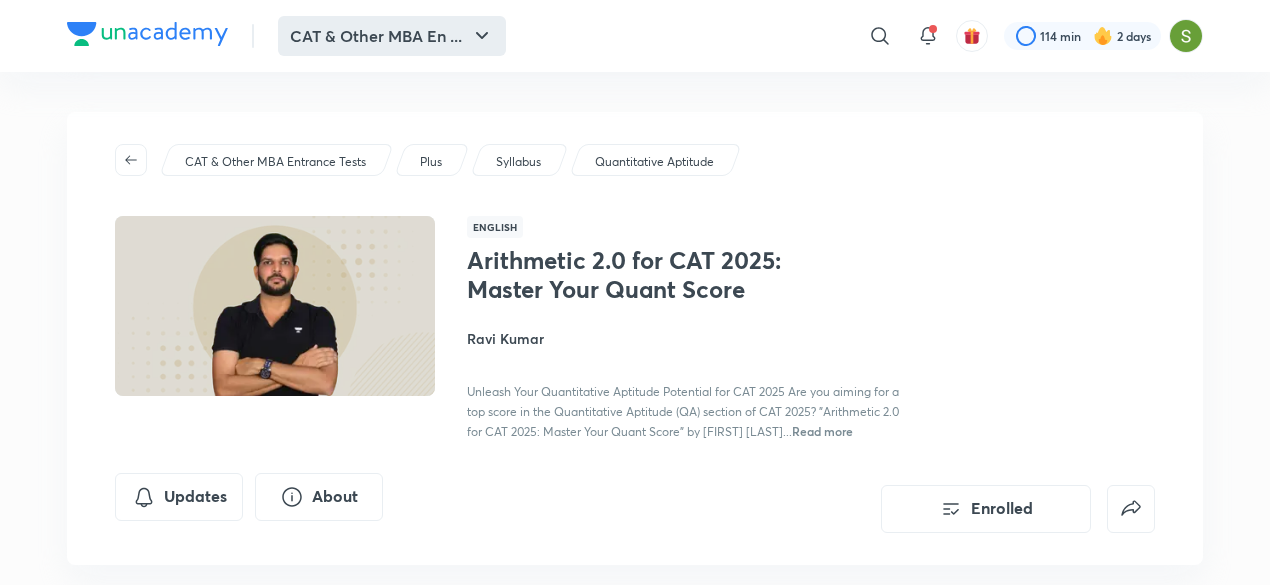 click on "CAT & Other MBA En ..." at bounding box center (392, 36) 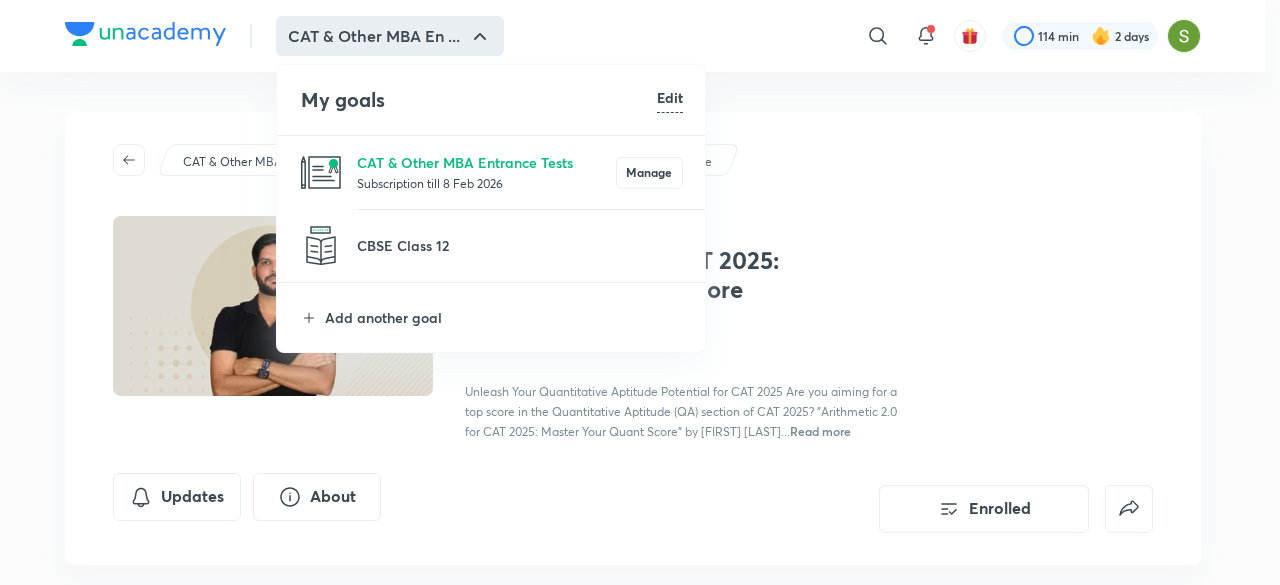 click on "CAT & Other MBA Entrance Tests Subscription till 8 Feb 2026 Manage" at bounding box center [492, 172] 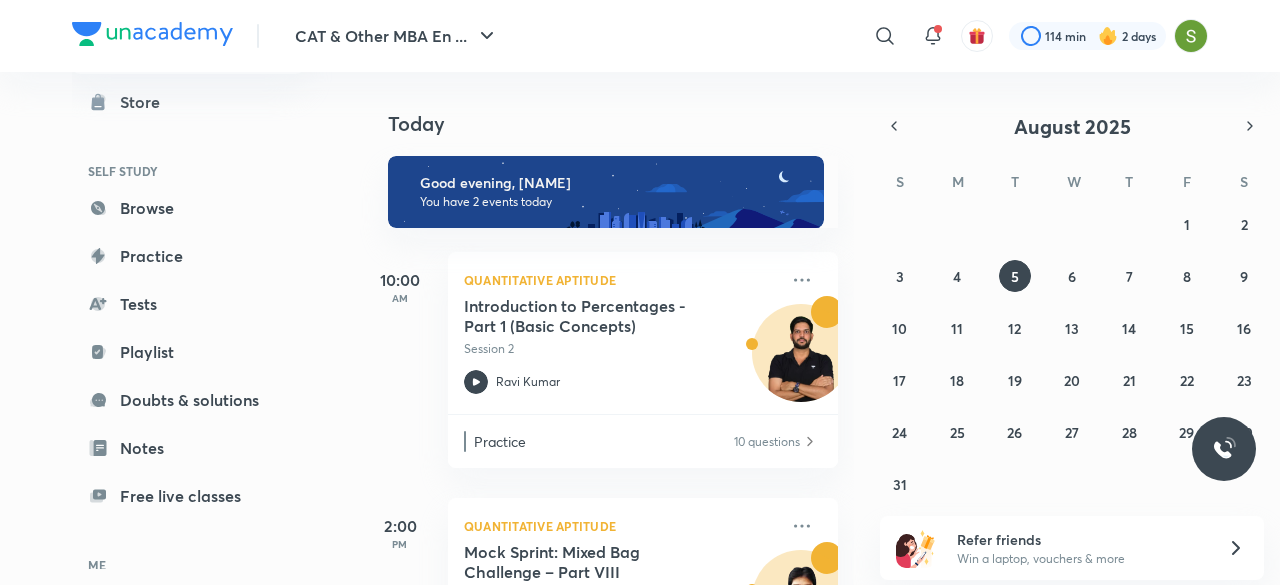 scroll, scrollTop: 93, scrollLeft: 0, axis: vertical 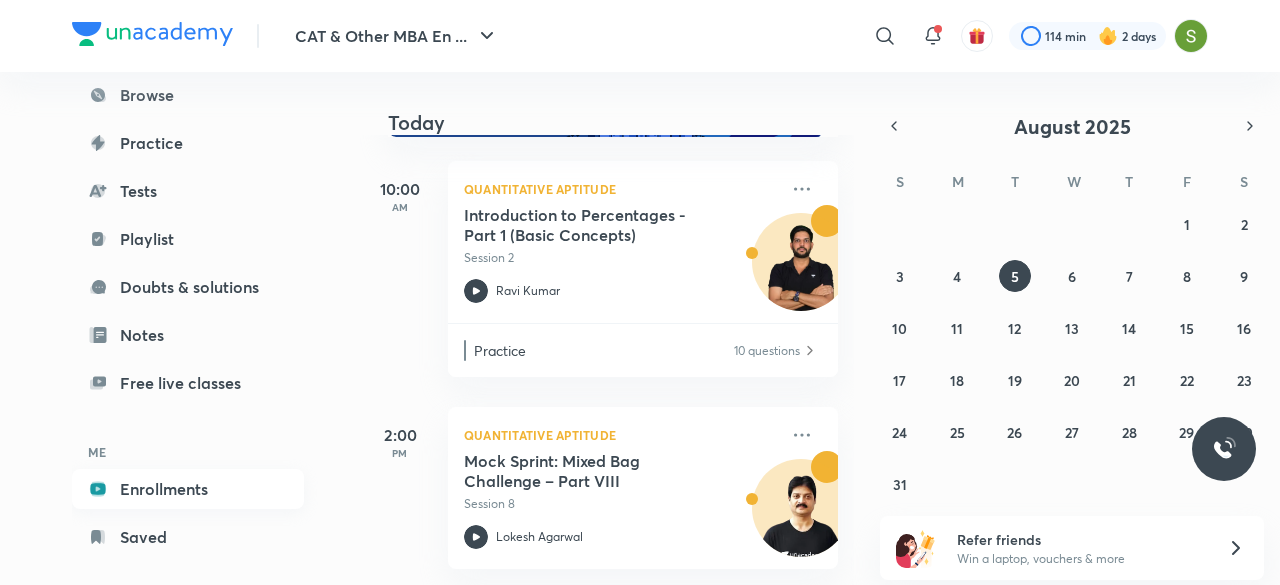 click on "Enrollments" at bounding box center (188, 489) 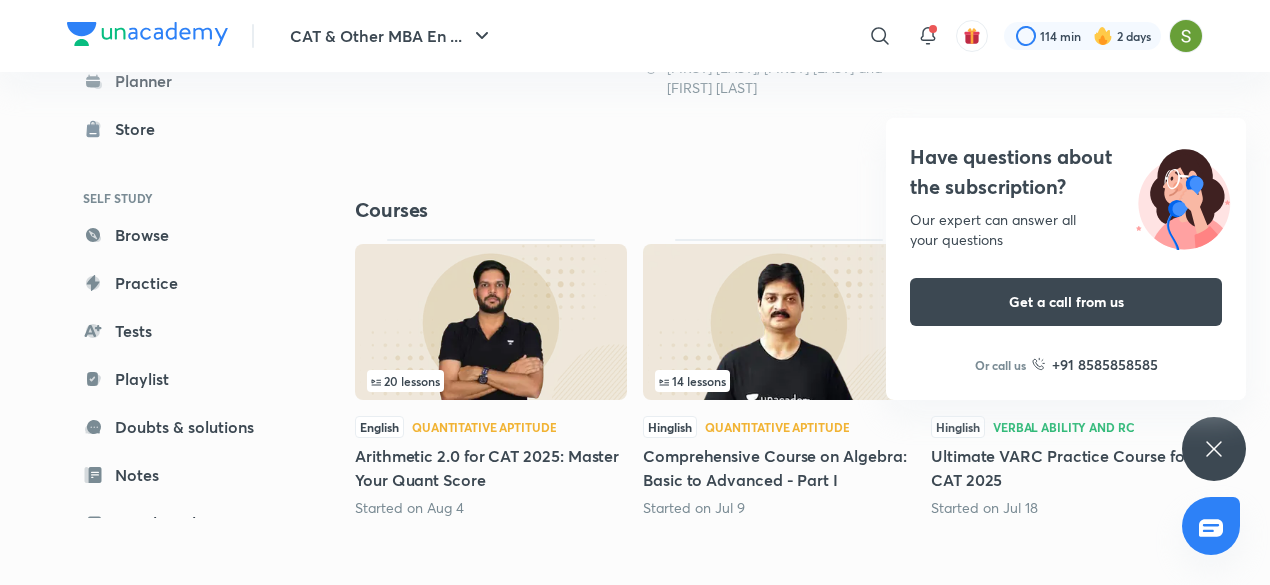 scroll, scrollTop: 788, scrollLeft: 0, axis: vertical 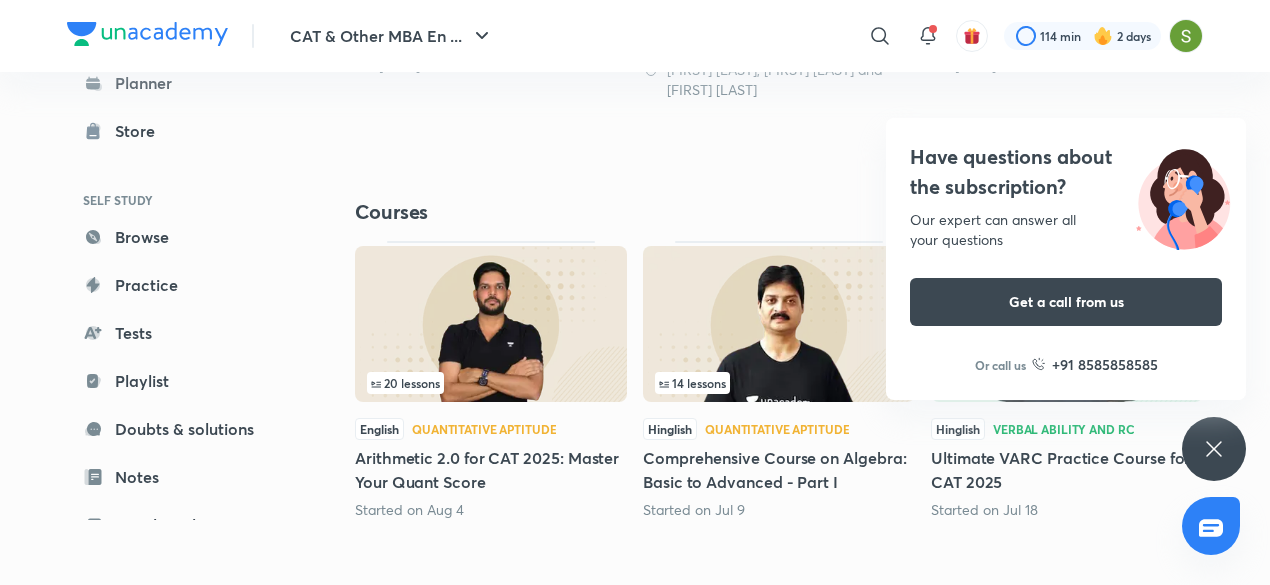 click on "Have questions about the subscription? Our expert can answer all your questions Get a call from us Or call us +91 8585858585" at bounding box center [1214, 449] 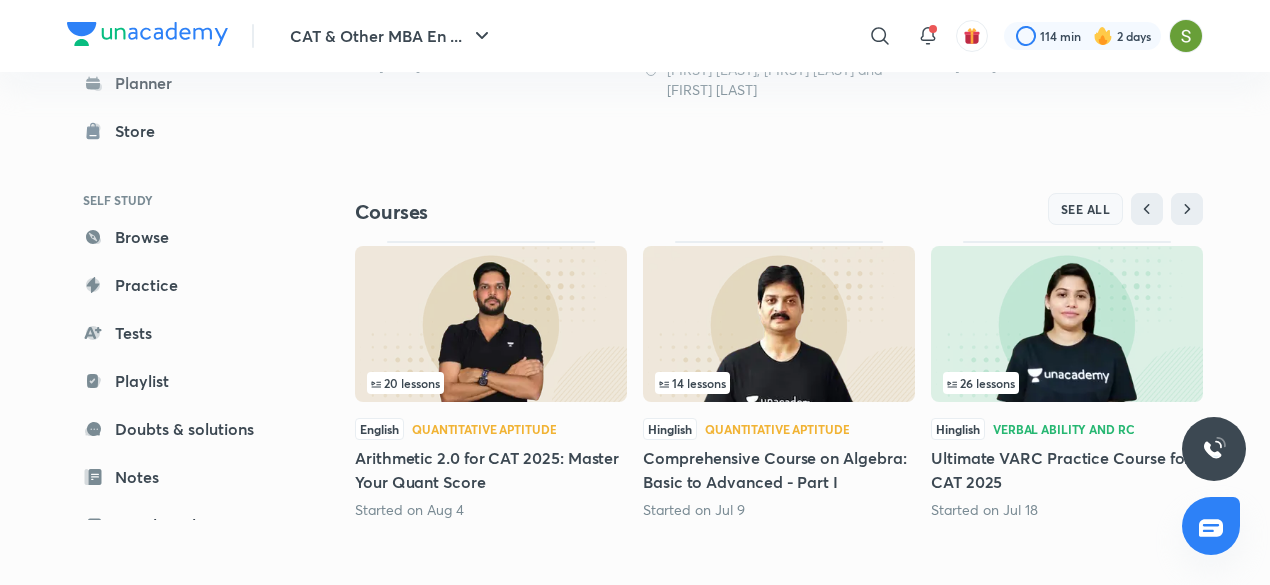 click on "SEE ALL" at bounding box center (1086, 209) 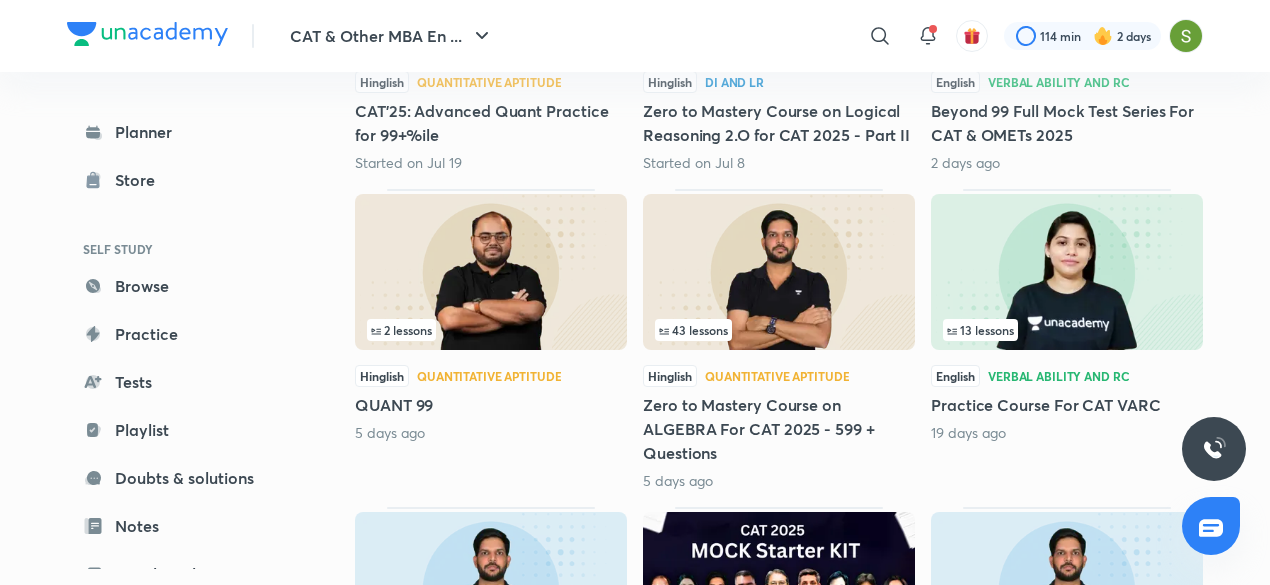 scroll, scrollTop: 800, scrollLeft: 0, axis: vertical 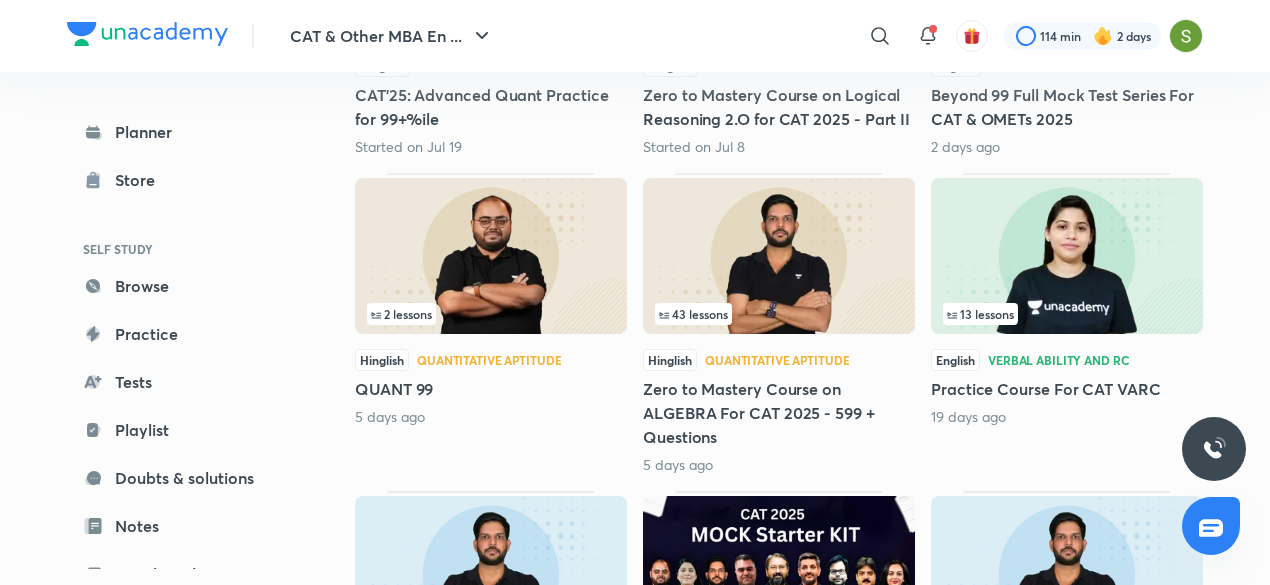 click at bounding box center (779, 256) 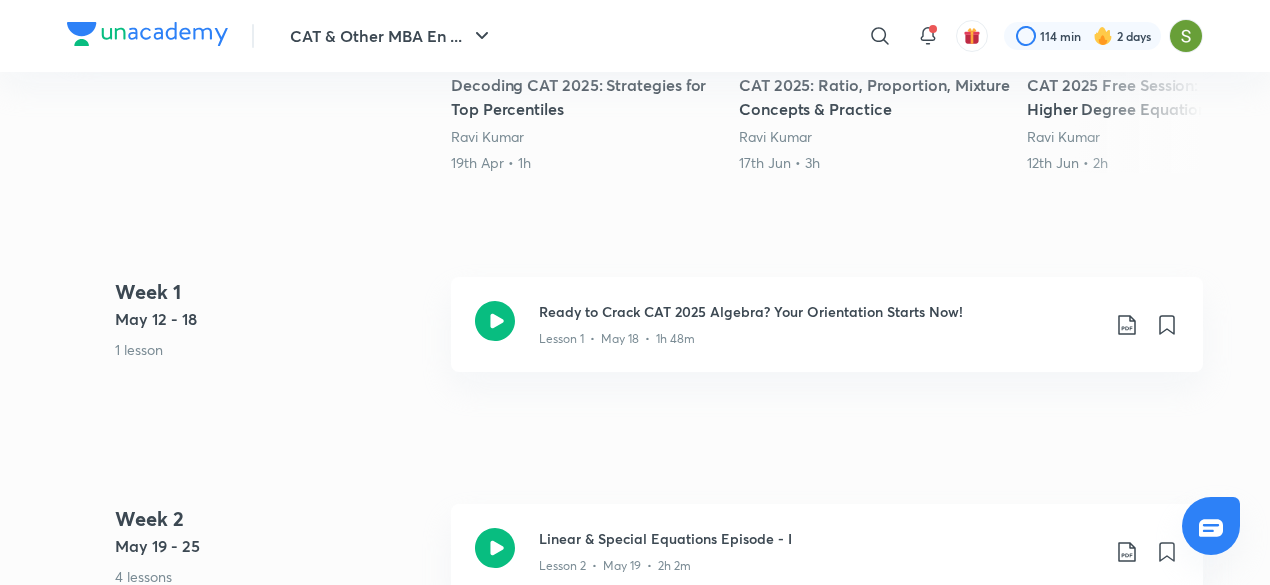 scroll, scrollTop: 0, scrollLeft: 0, axis: both 